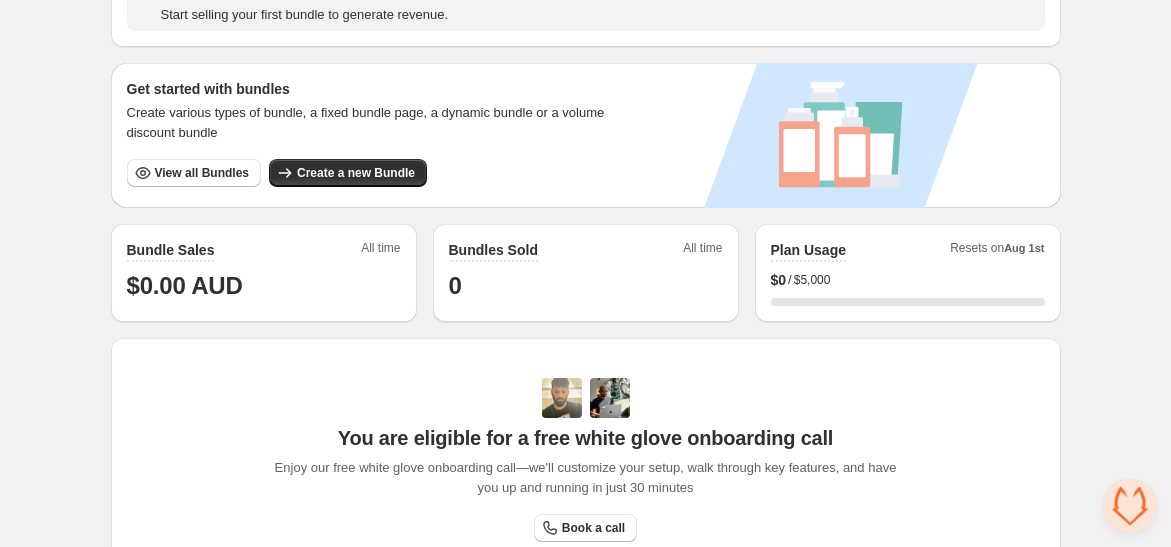 scroll, scrollTop: 333, scrollLeft: 0, axis: vertical 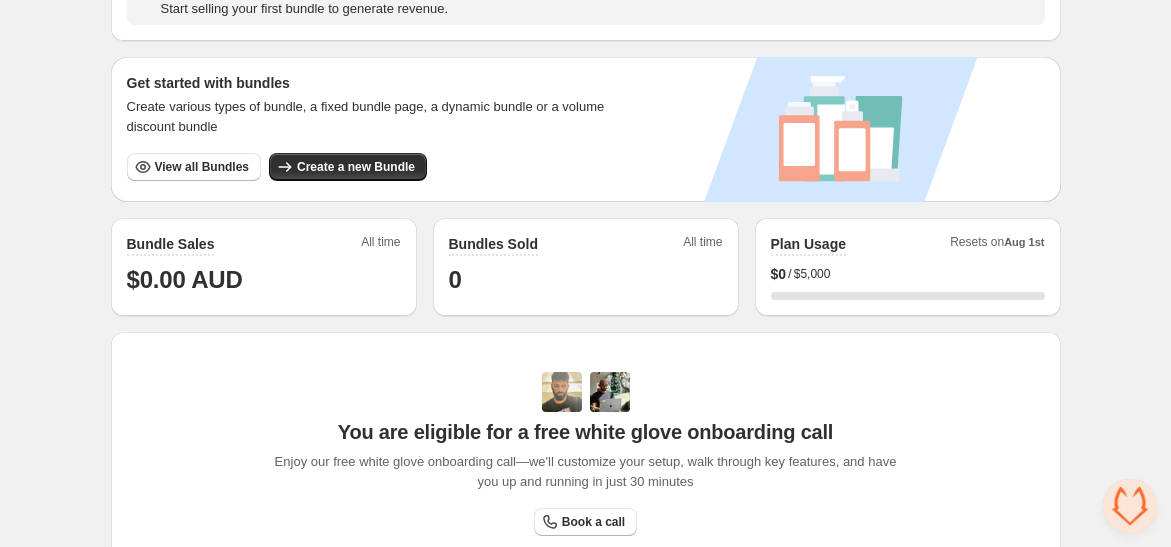 click on "View all Bundles Create a new Bundle" at bounding box center (277, 167) 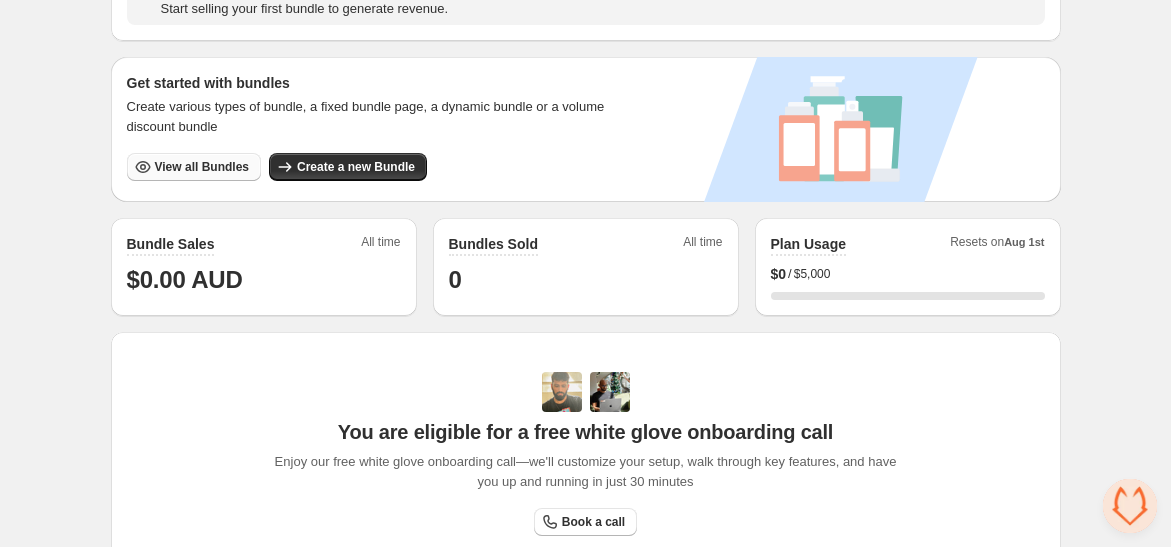 click on "View all Bundles" at bounding box center [202, 167] 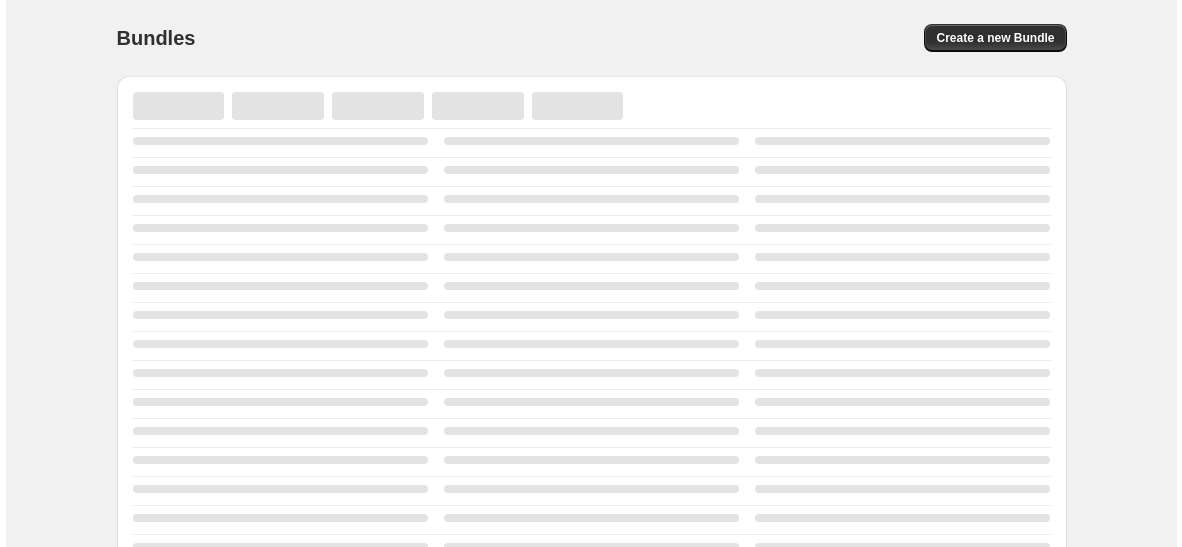 scroll, scrollTop: 0, scrollLeft: 0, axis: both 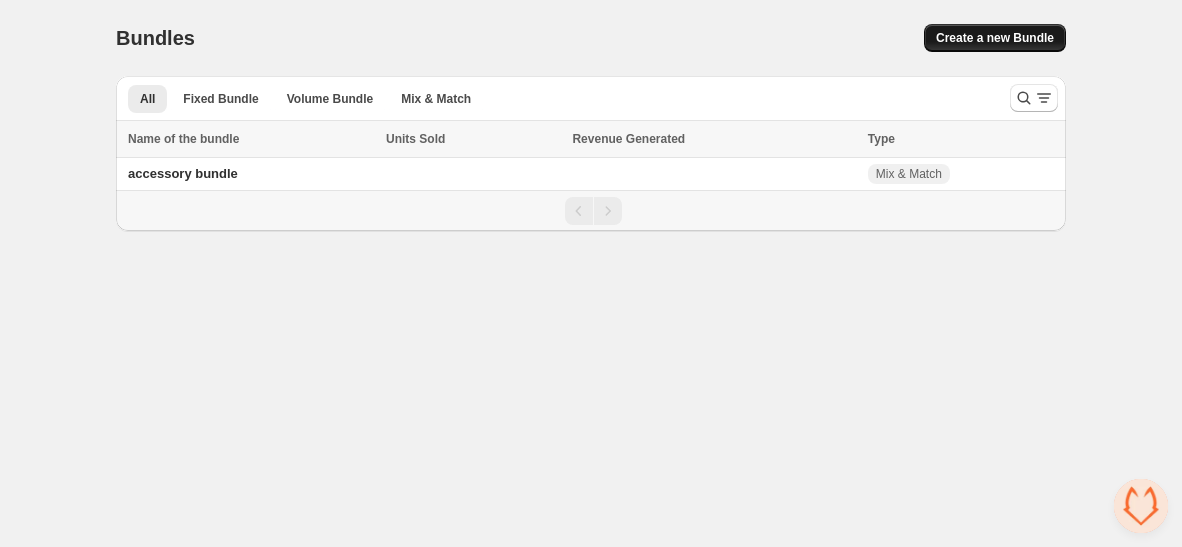 click on "Create a new Bundle" at bounding box center (995, 38) 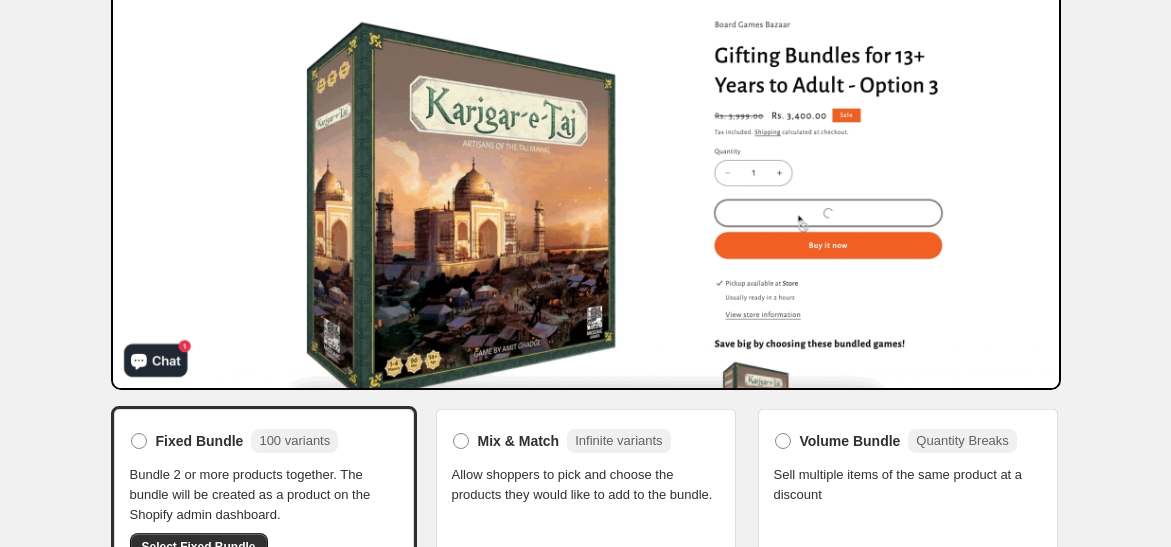 scroll, scrollTop: 217, scrollLeft: 0, axis: vertical 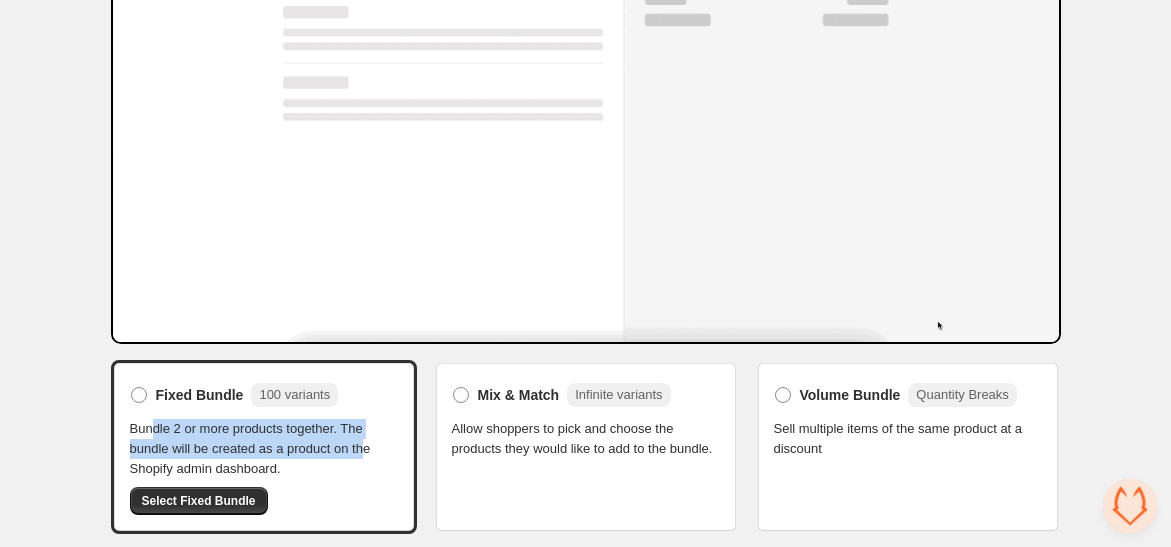 drag, startPoint x: 151, startPoint y: 423, endPoint x: 366, endPoint y: 441, distance: 215.75217 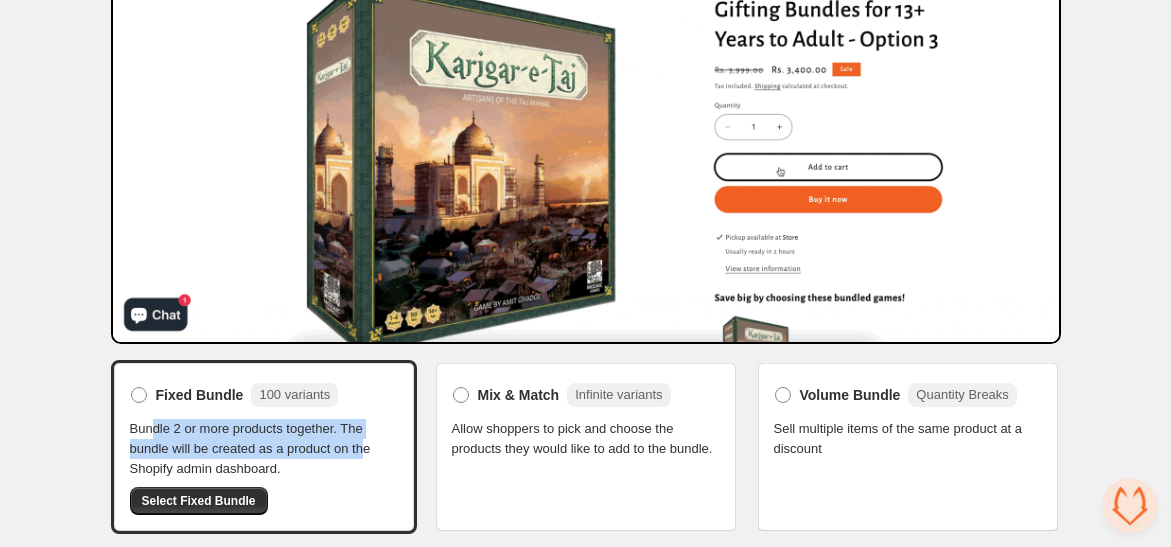click on "Bundle 2 or more products together. The bundle will be created as a product on the Shopify admin dashboard." at bounding box center (264, 449) 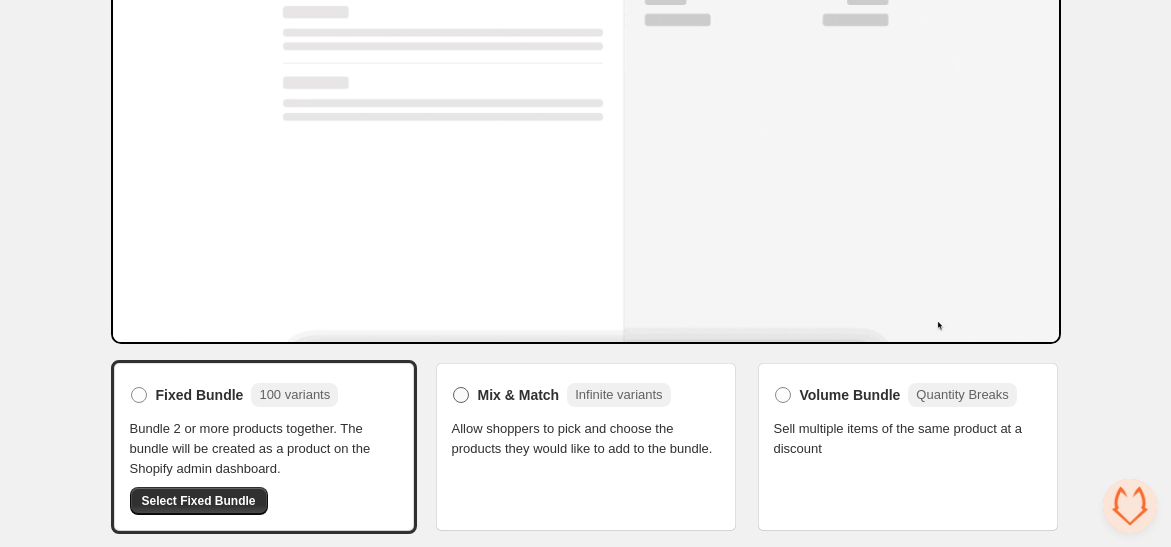 click at bounding box center [461, 395] 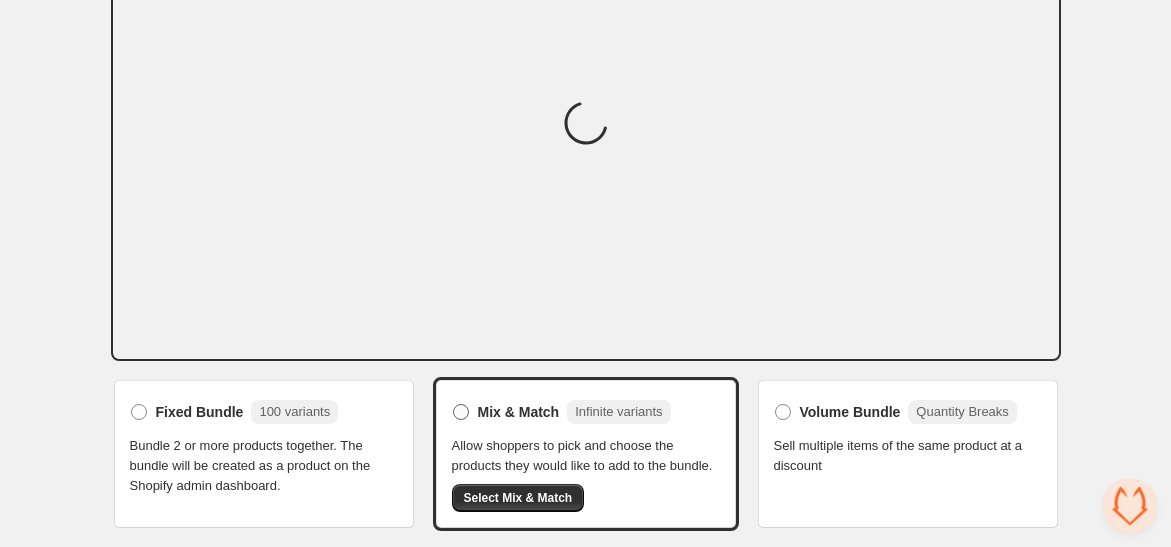 scroll, scrollTop: 180, scrollLeft: 0, axis: vertical 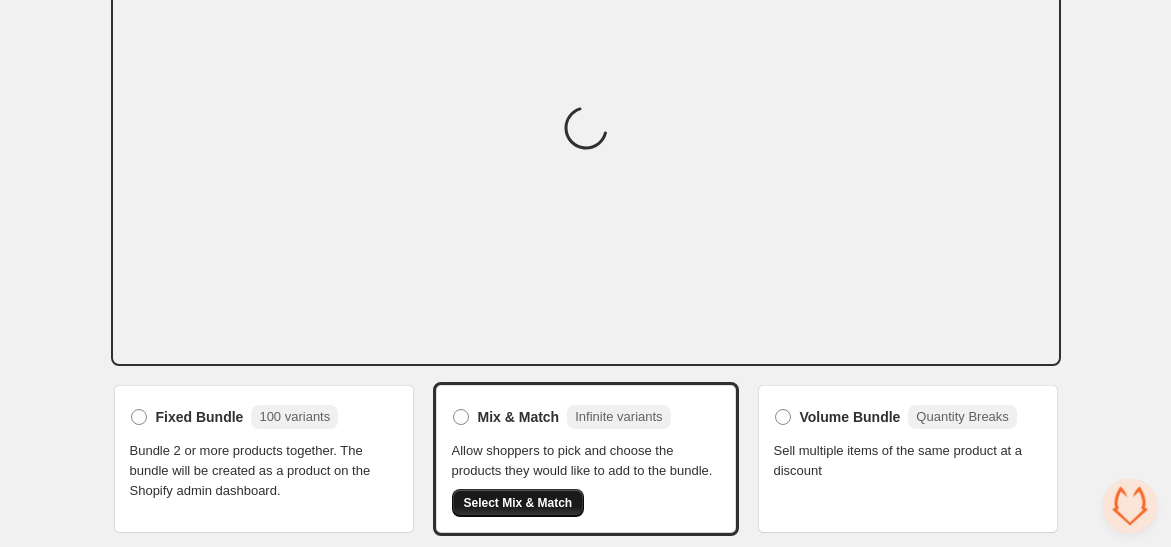 click on "Select Mix & Match" at bounding box center [518, 503] 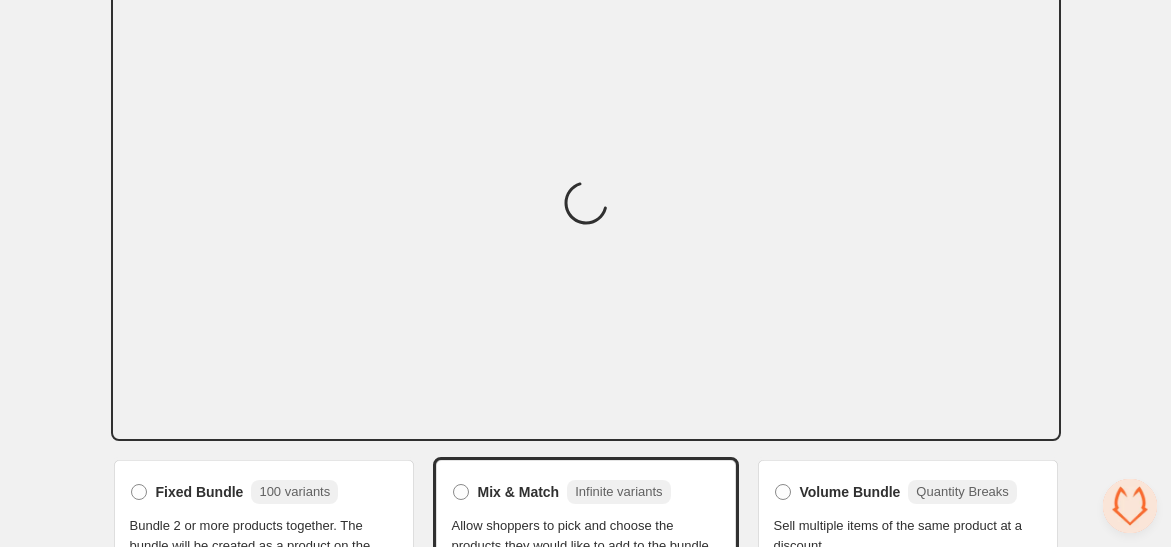 scroll, scrollTop: 180, scrollLeft: 0, axis: vertical 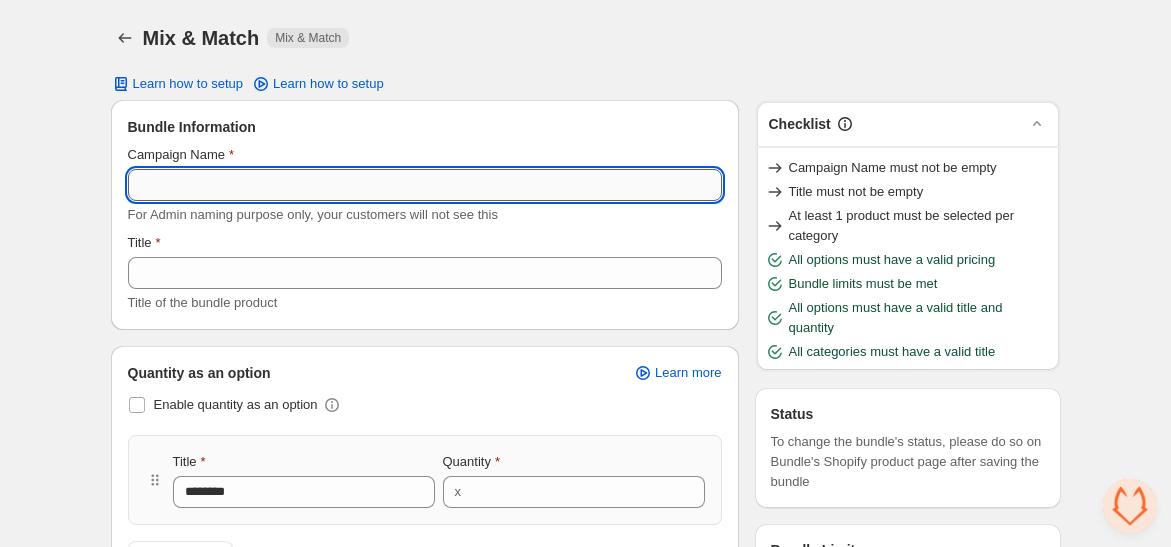 click on "Campaign Name" at bounding box center (425, 185) 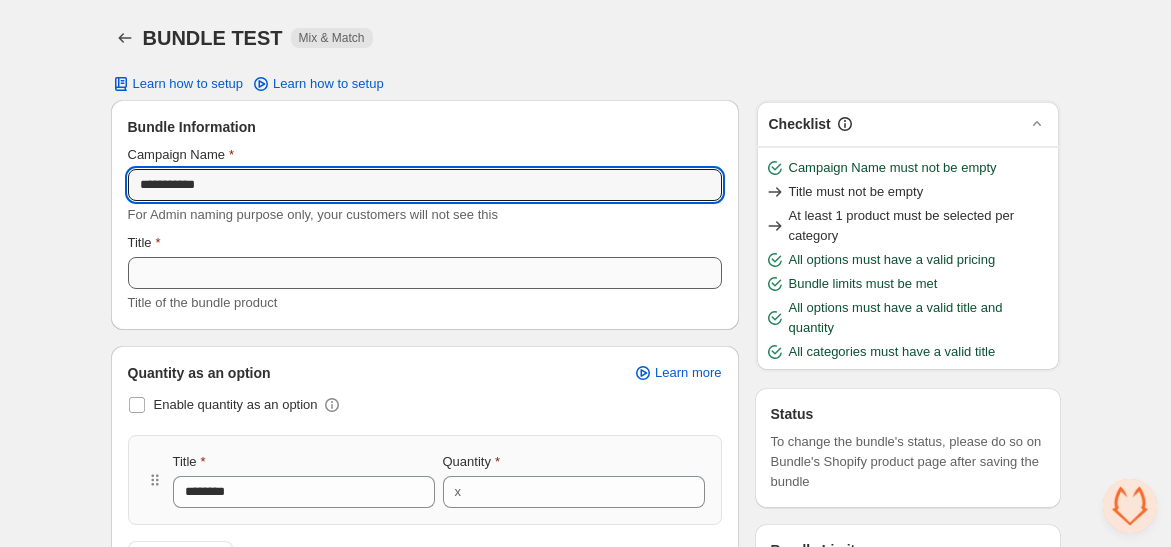 type on "**********" 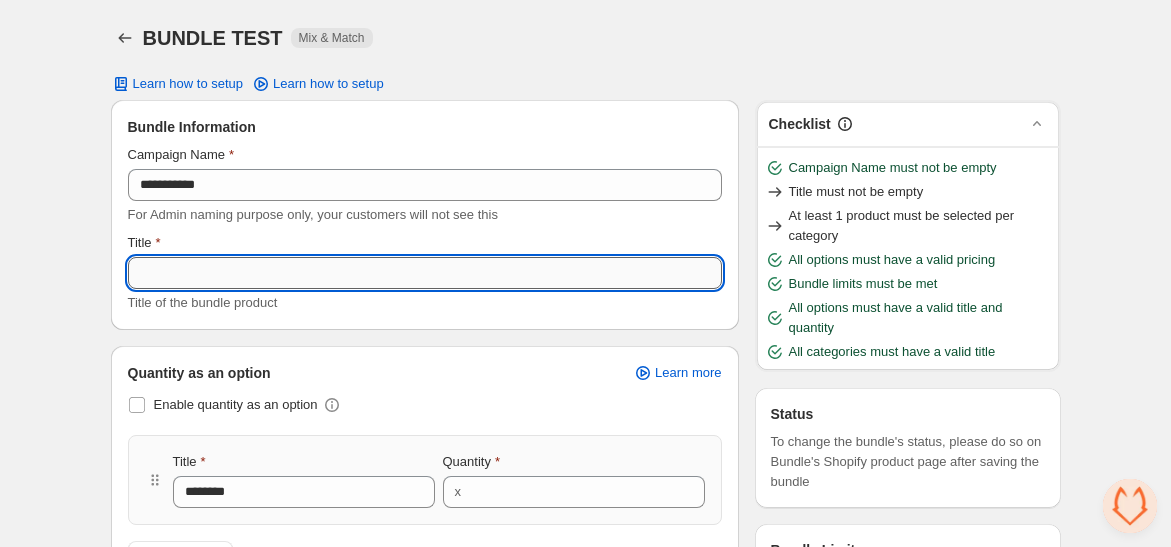 click on "Title" at bounding box center [425, 273] 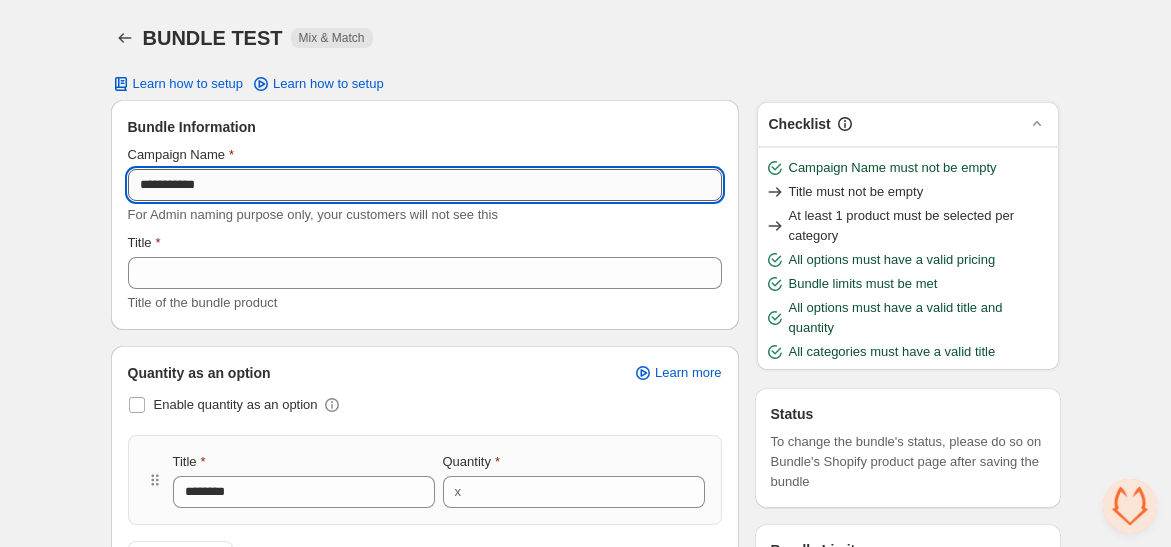 click on "**********" at bounding box center [425, 185] 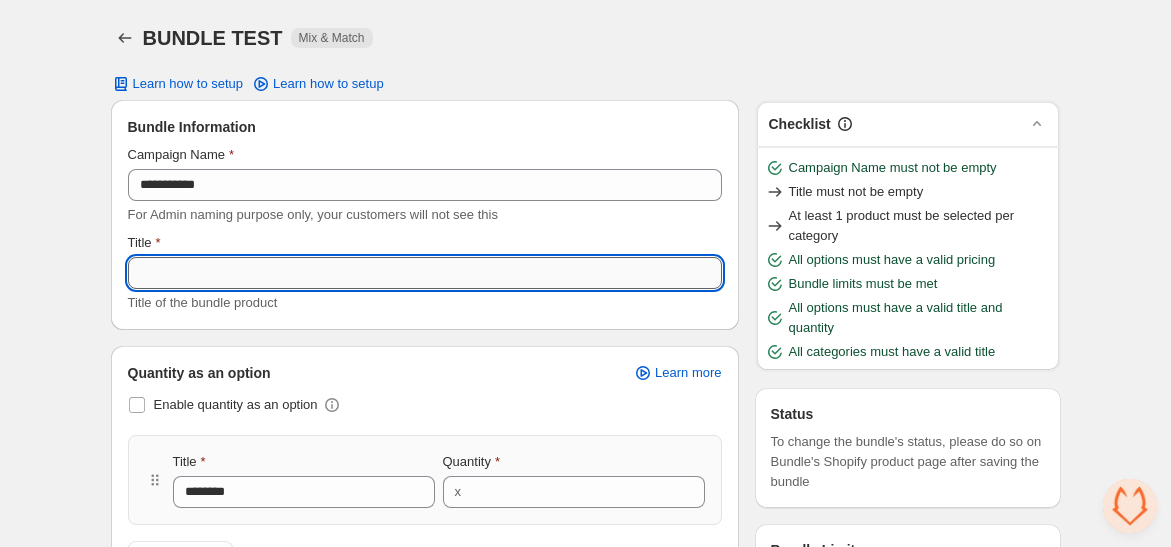 click on "Title" at bounding box center (425, 273) 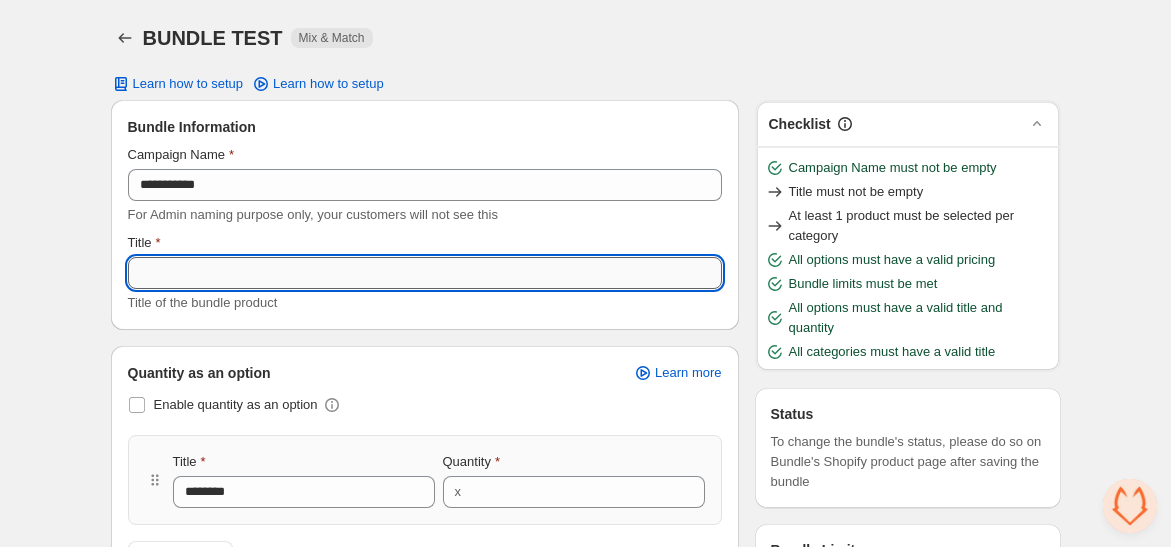 click on "Title" at bounding box center (425, 273) 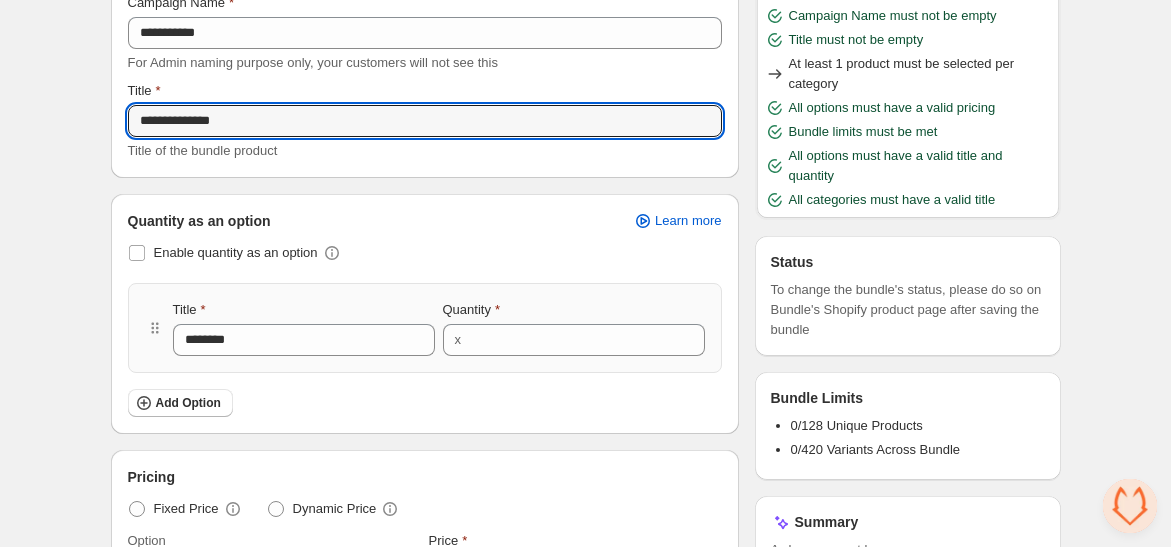 scroll, scrollTop: 222, scrollLeft: 0, axis: vertical 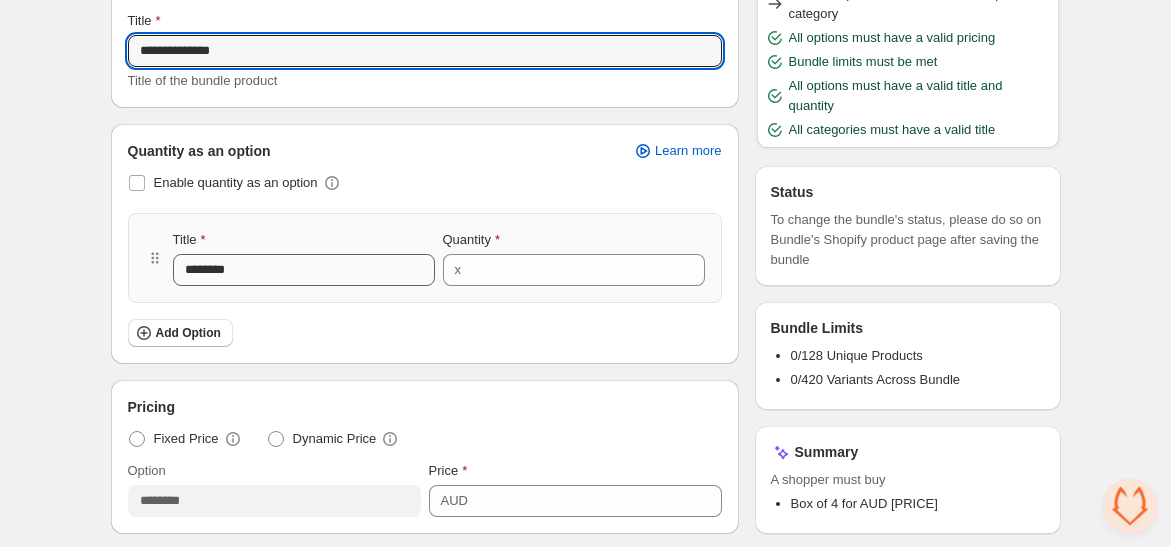 type on "**********" 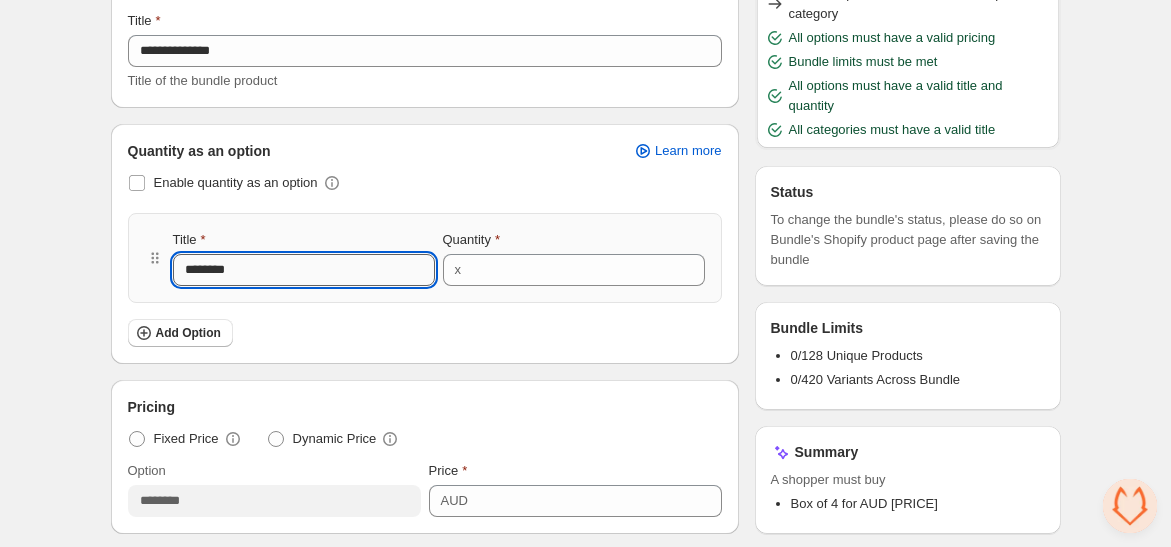 click on "********" at bounding box center (304, 270) 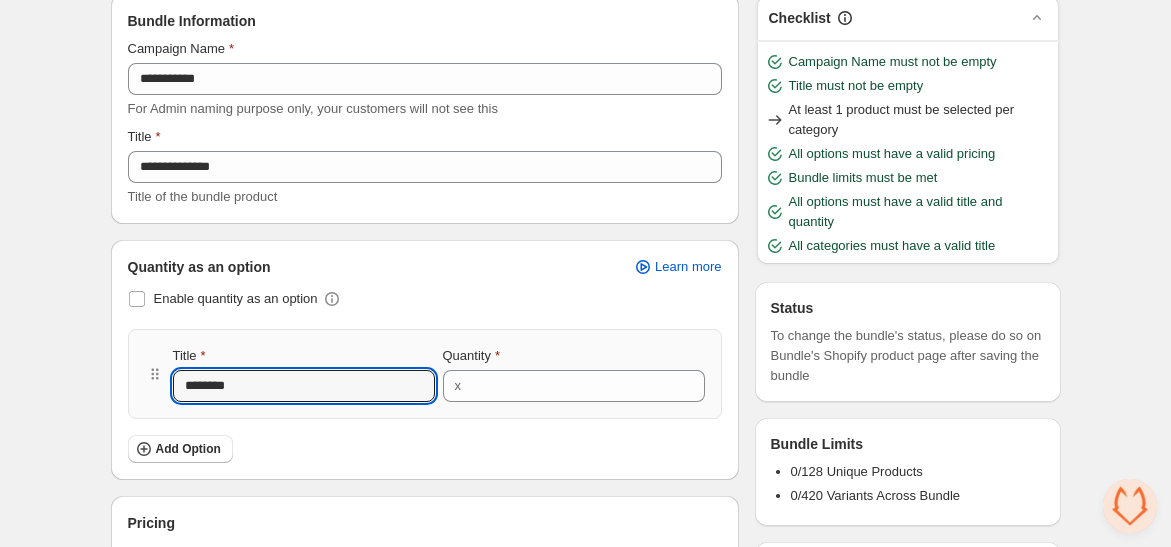 scroll, scrollTop: 0, scrollLeft: 0, axis: both 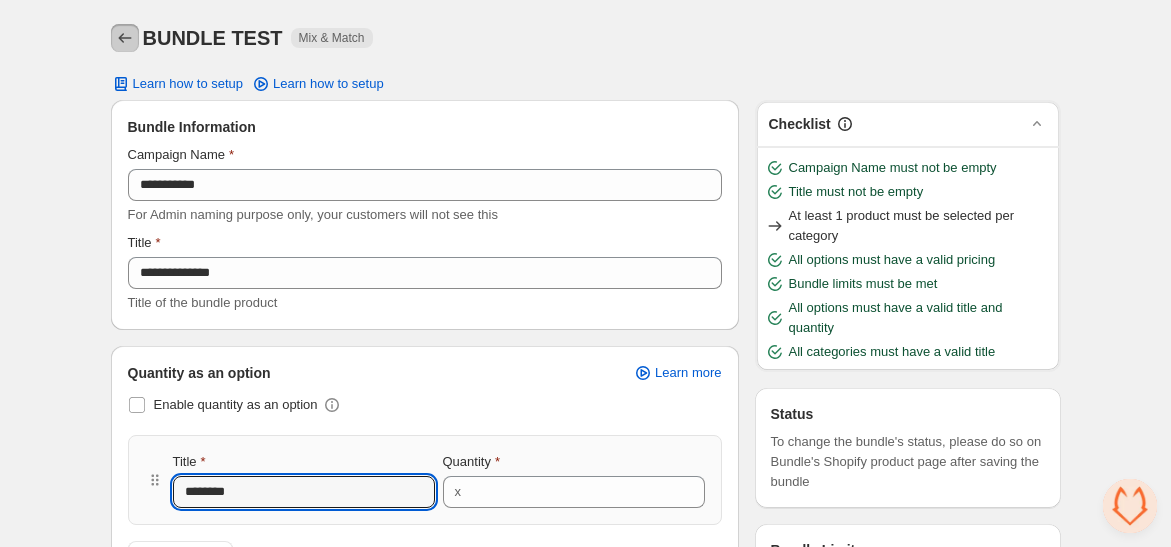 click 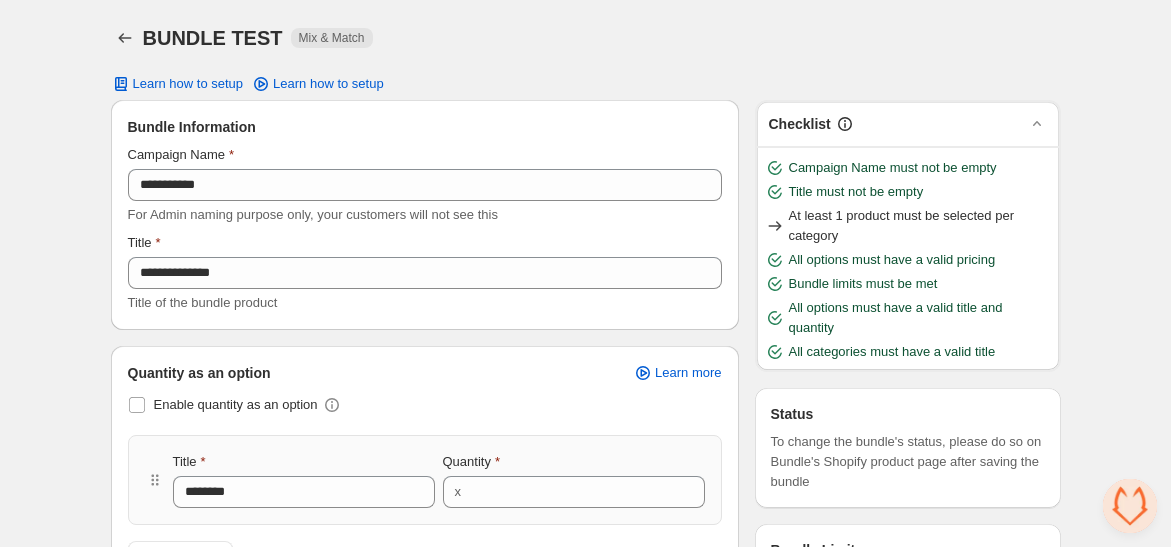 type 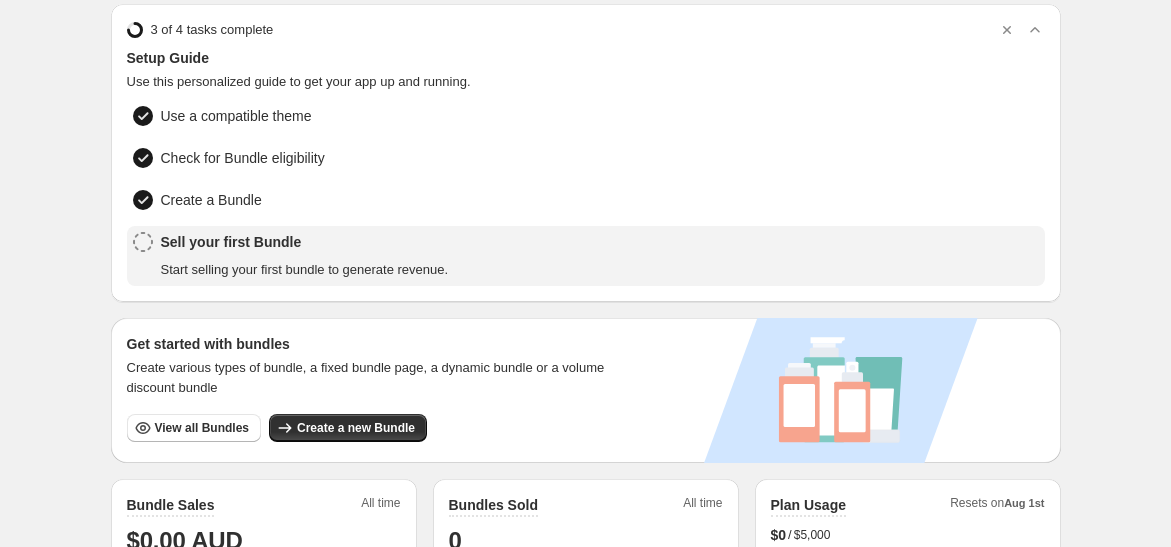 scroll, scrollTop: 69, scrollLeft: 0, axis: vertical 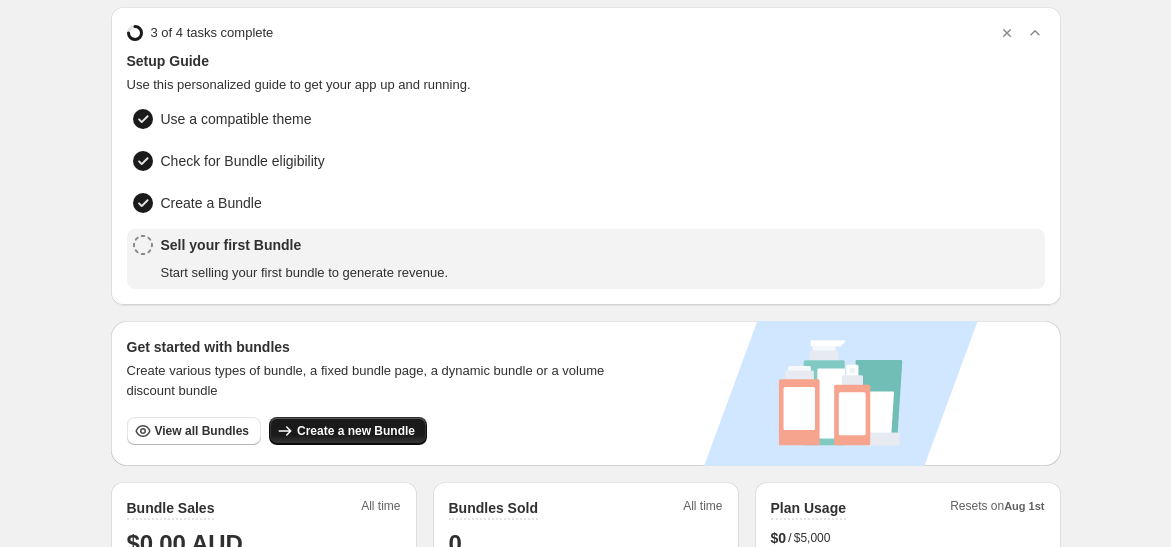 click on "Create a new Bundle" at bounding box center [356, 431] 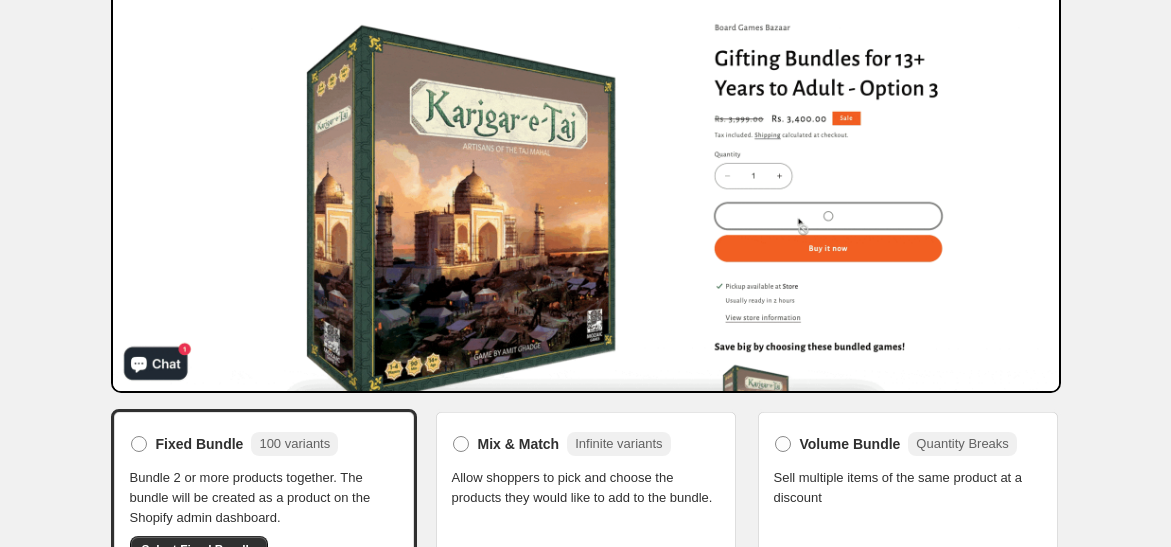 scroll, scrollTop: 217, scrollLeft: 0, axis: vertical 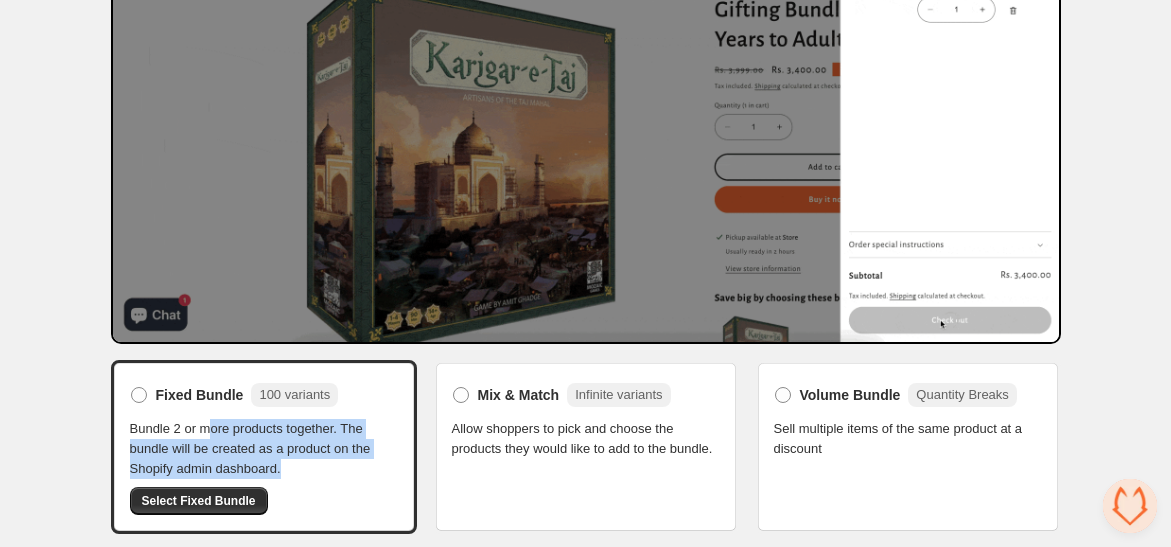 drag, startPoint x: 204, startPoint y: 432, endPoint x: 350, endPoint y: 473, distance: 151.64761 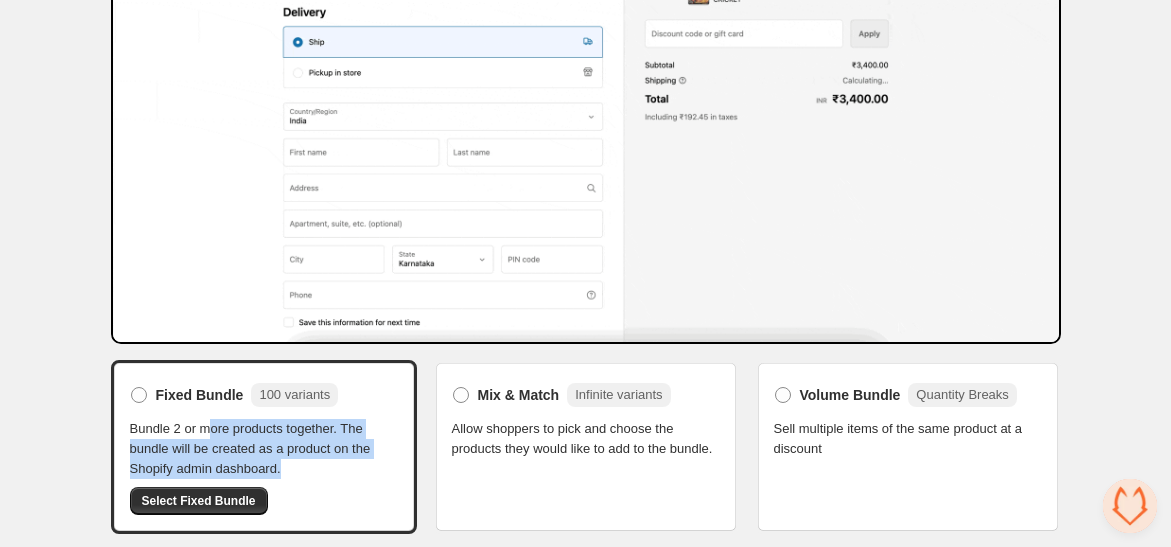click on "Bundle 2 or more products together. The bundle will be created as a product on the Shopify admin dashboard." at bounding box center [264, 449] 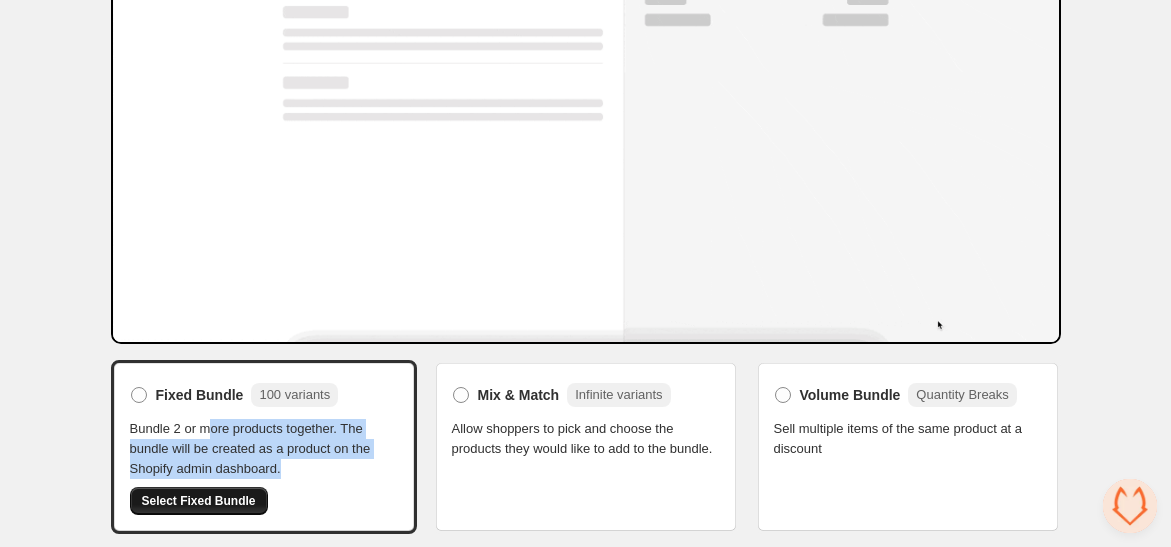 click on "Select Fixed Bundle" at bounding box center (199, 501) 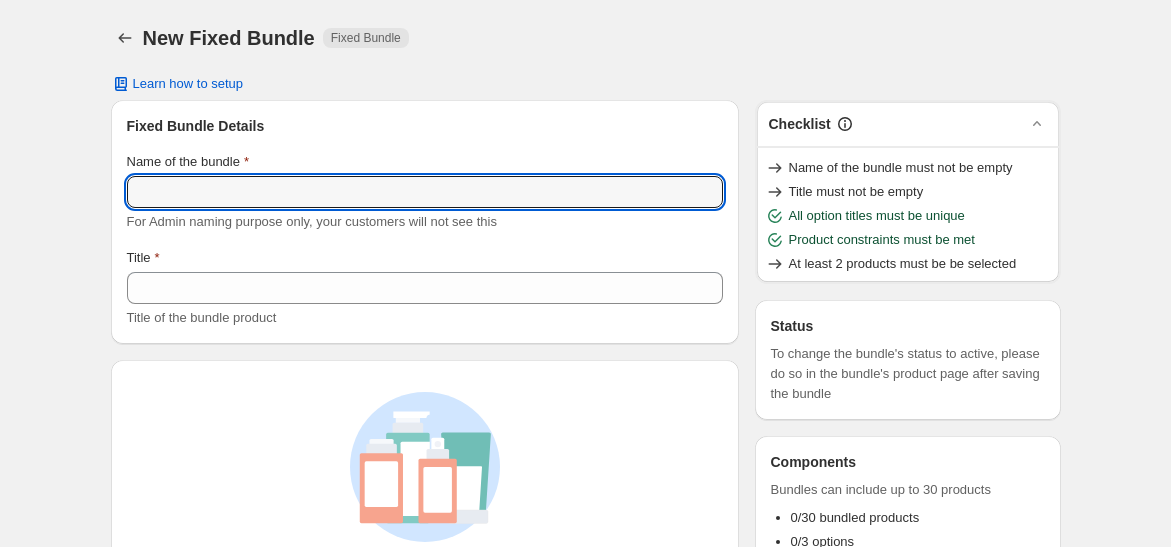 scroll, scrollTop: 0, scrollLeft: 0, axis: both 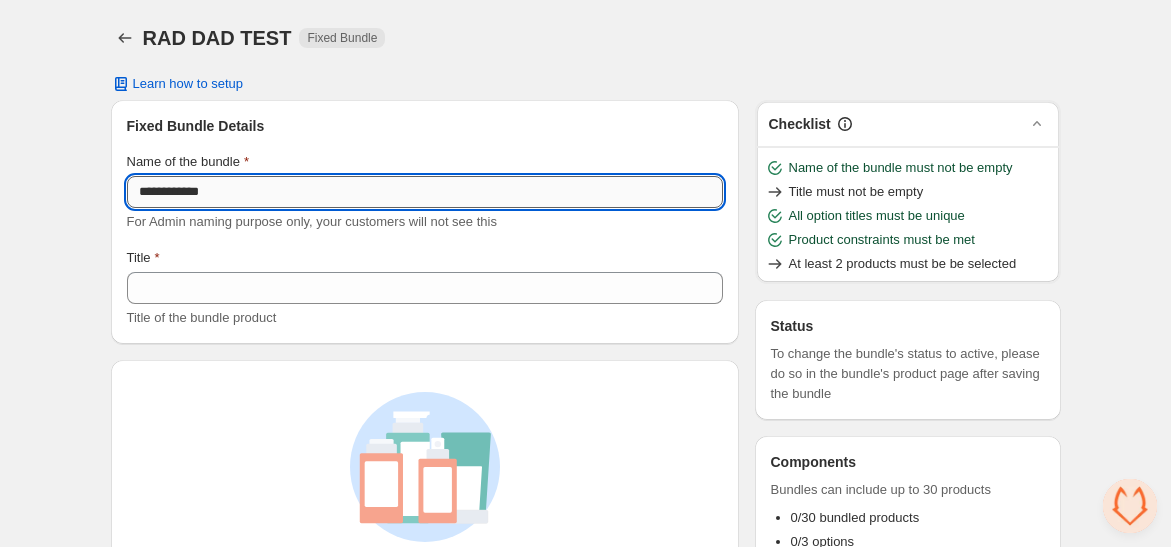 click on "**********" at bounding box center [425, 192] 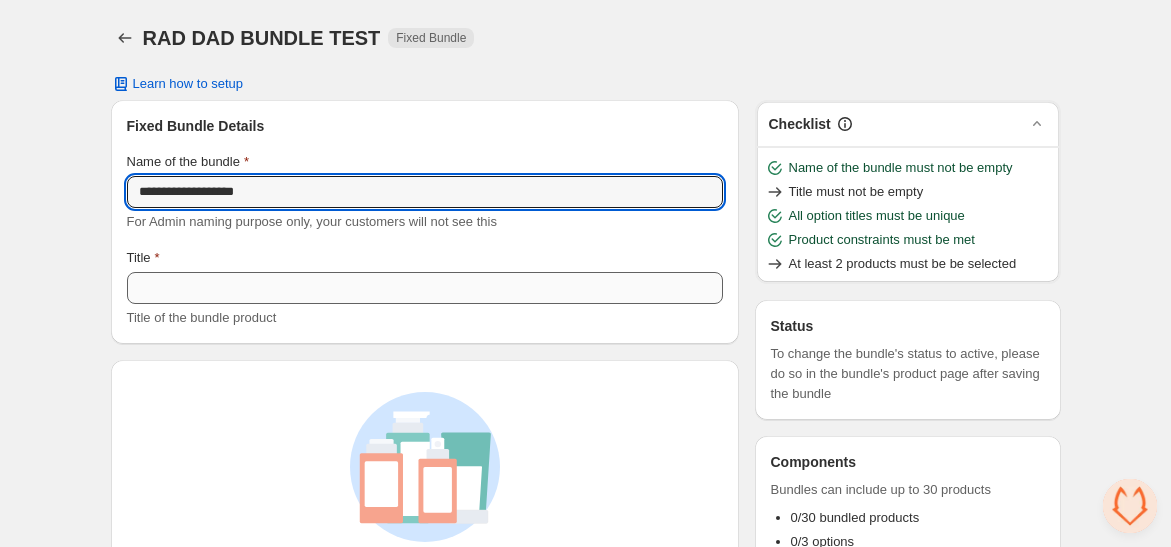 type on "**********" 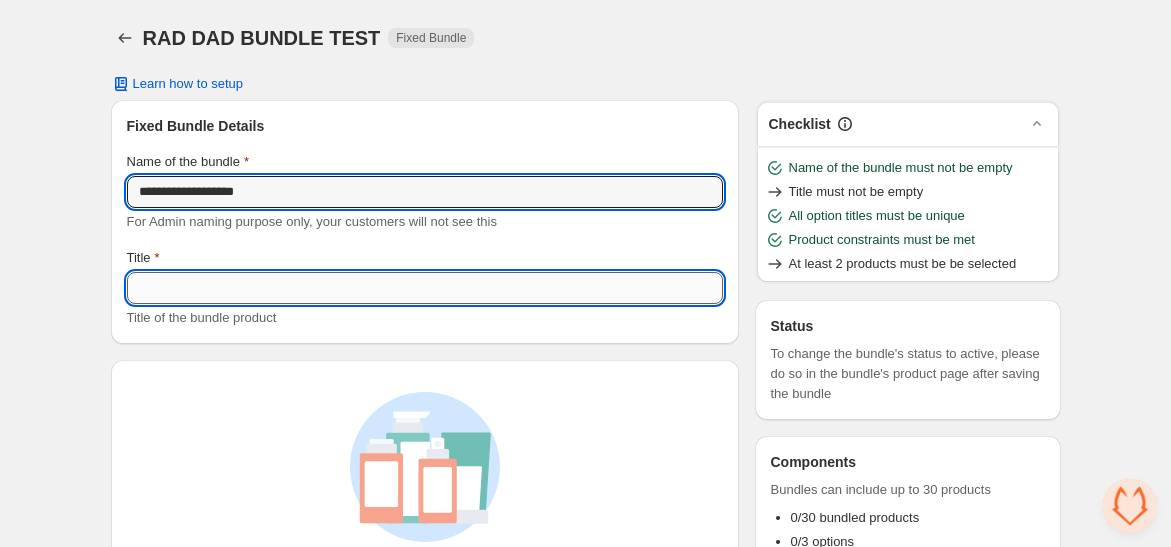 click on "Title" at bounding box center (425, 288) 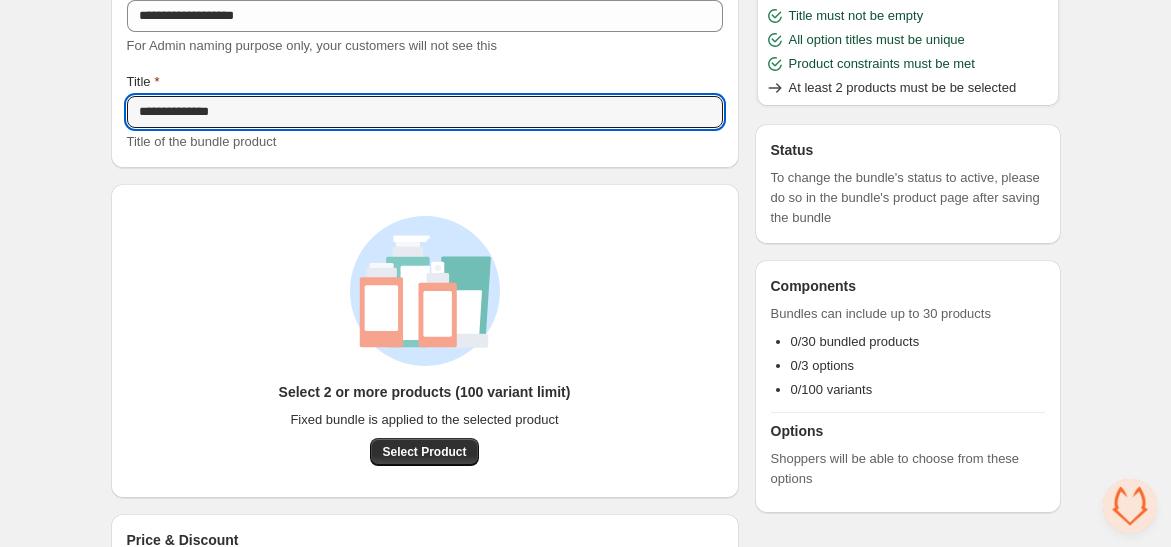 scroll, scrollTop: 256, scrollLeft: 0, axis: vertical 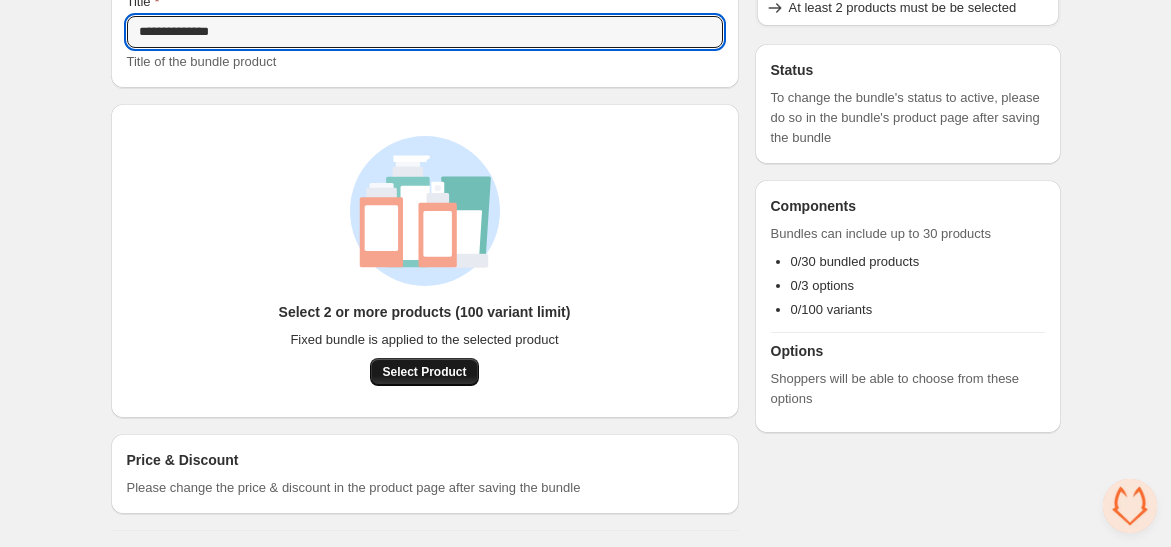 type on "**********" 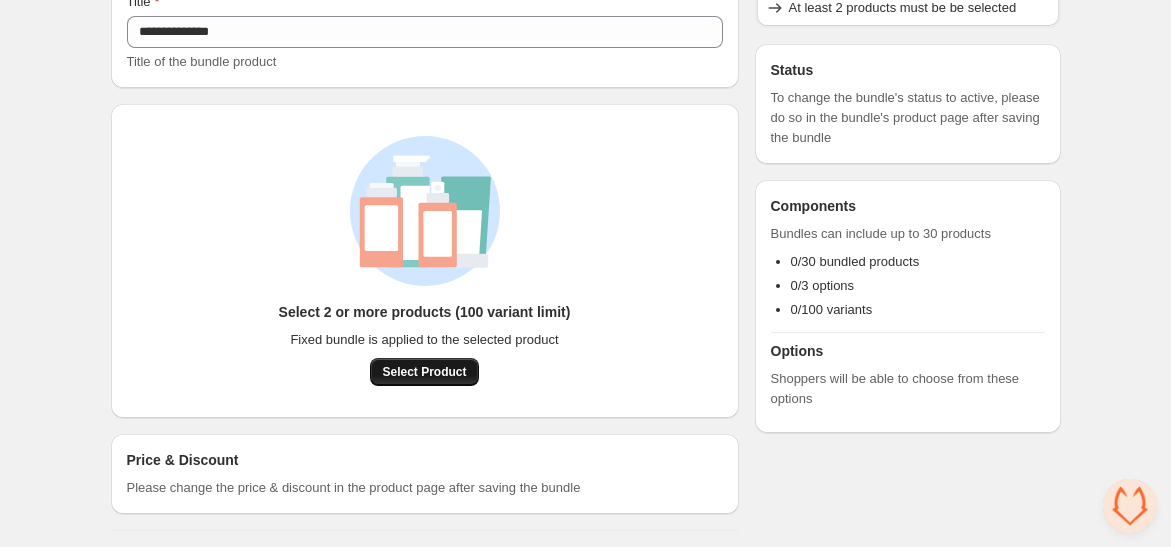click on "Select Product" at bounding box center [424, 372] 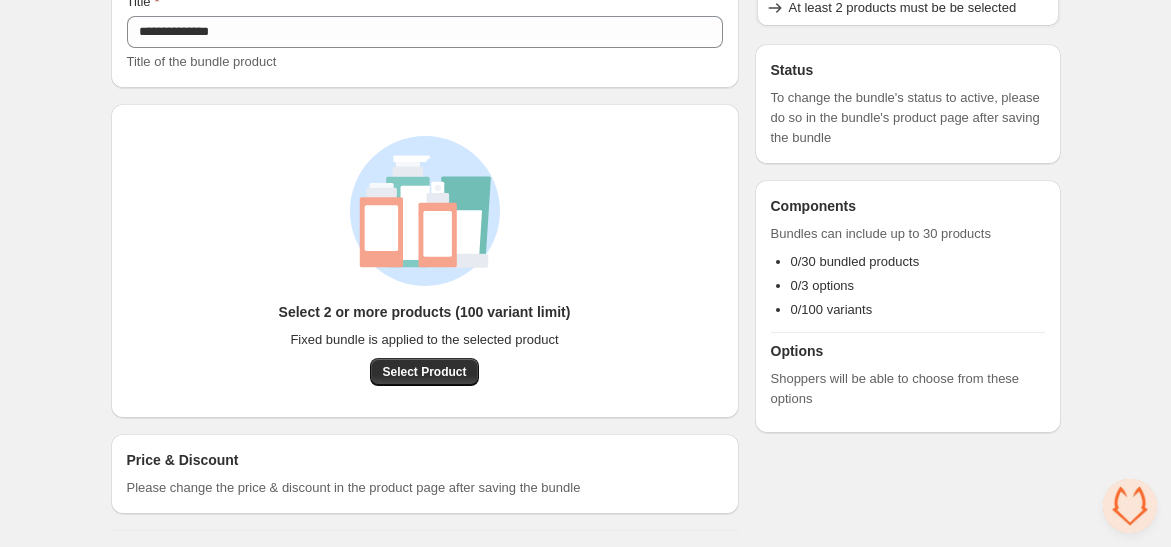 scroll, scrollTop: 245, scrollLeft: 0, axis: vertical 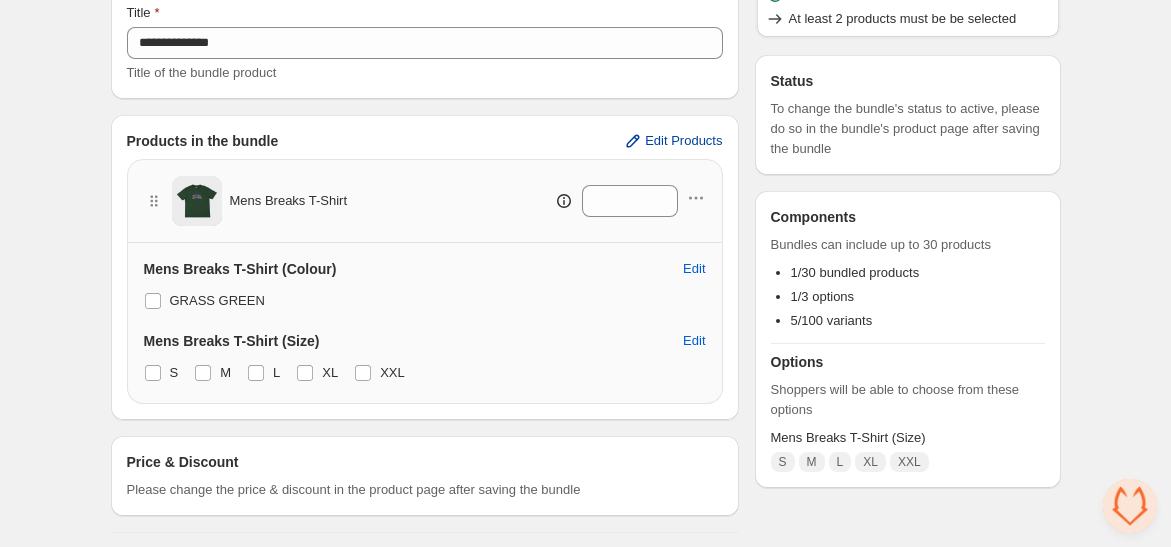 click on "Edit Products" at bounding box center [683, 141] 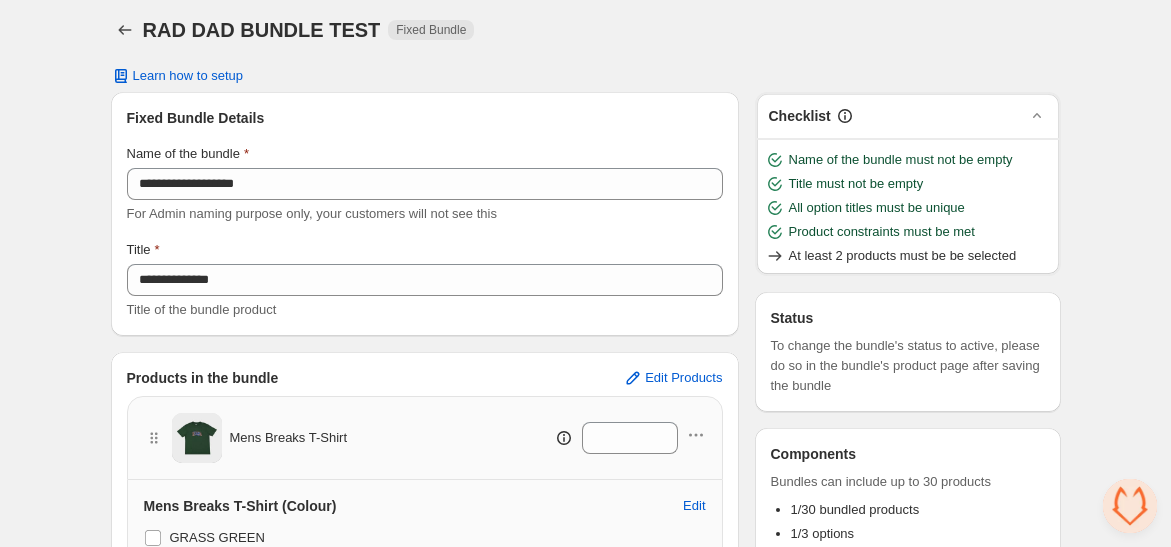 scroll, scrollTop: 0, scrollLeft: 0, axis: both 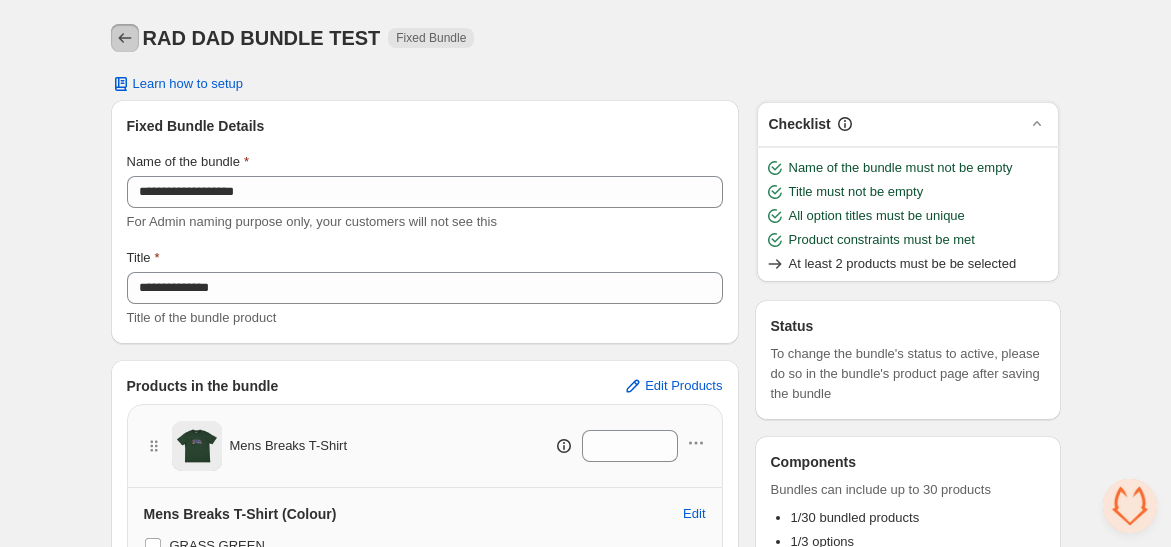 click 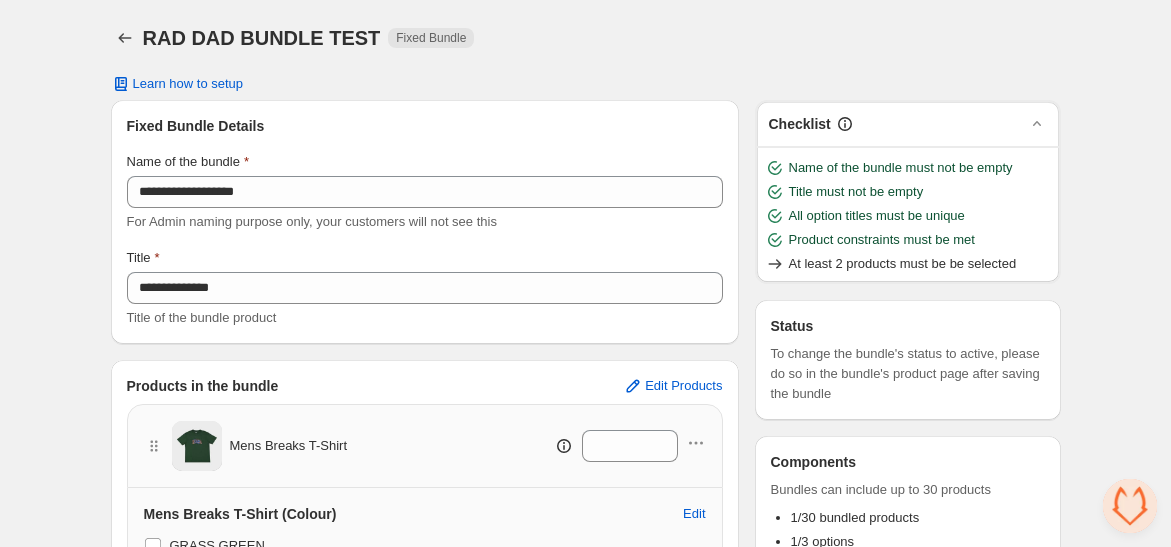type 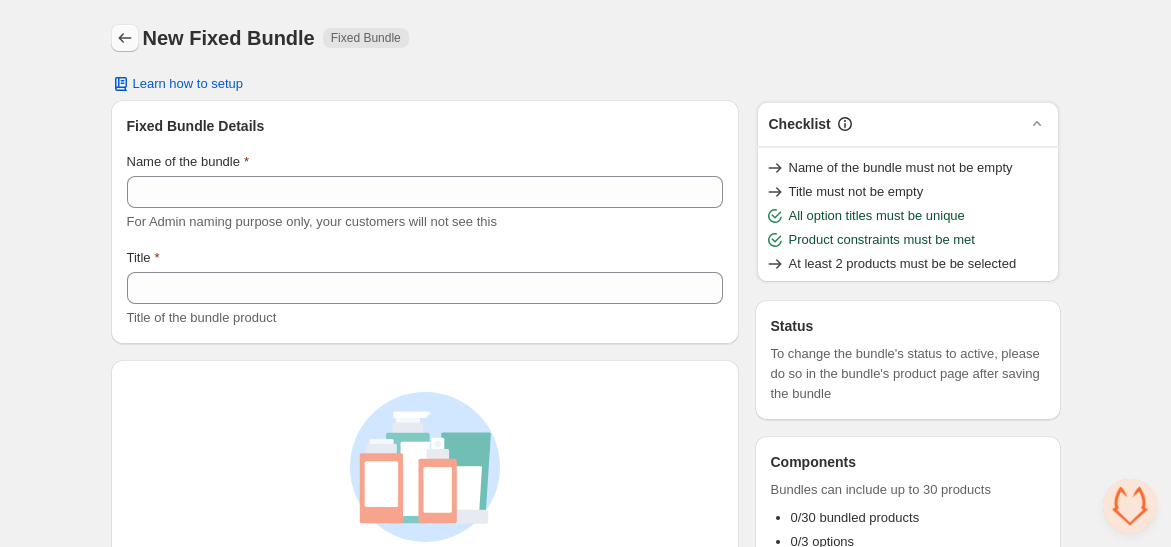 click 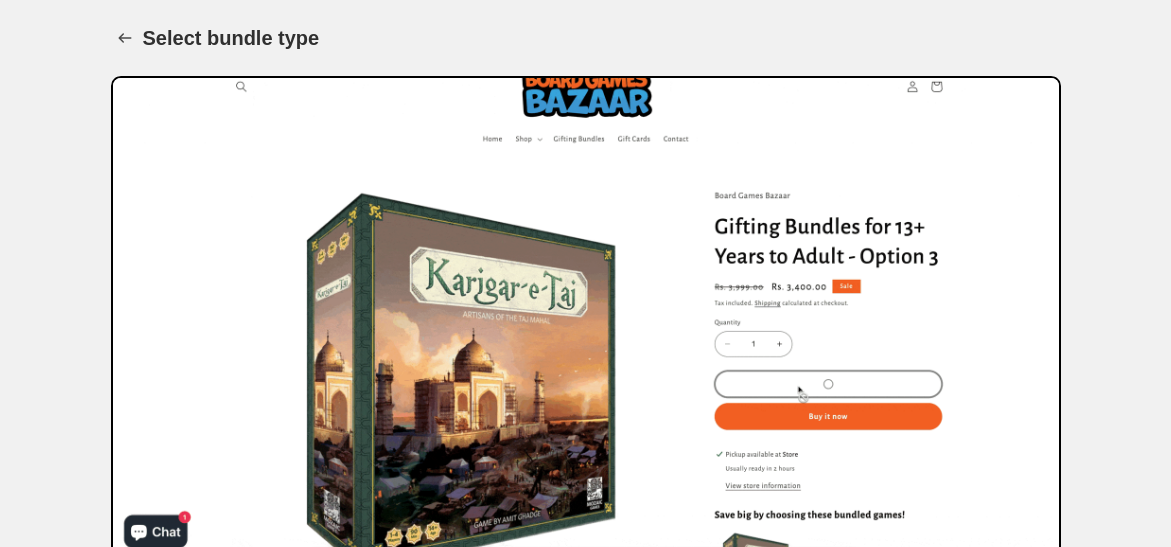 scroll, scrollTop: 217, scrollLeft: 0, axis: vertical 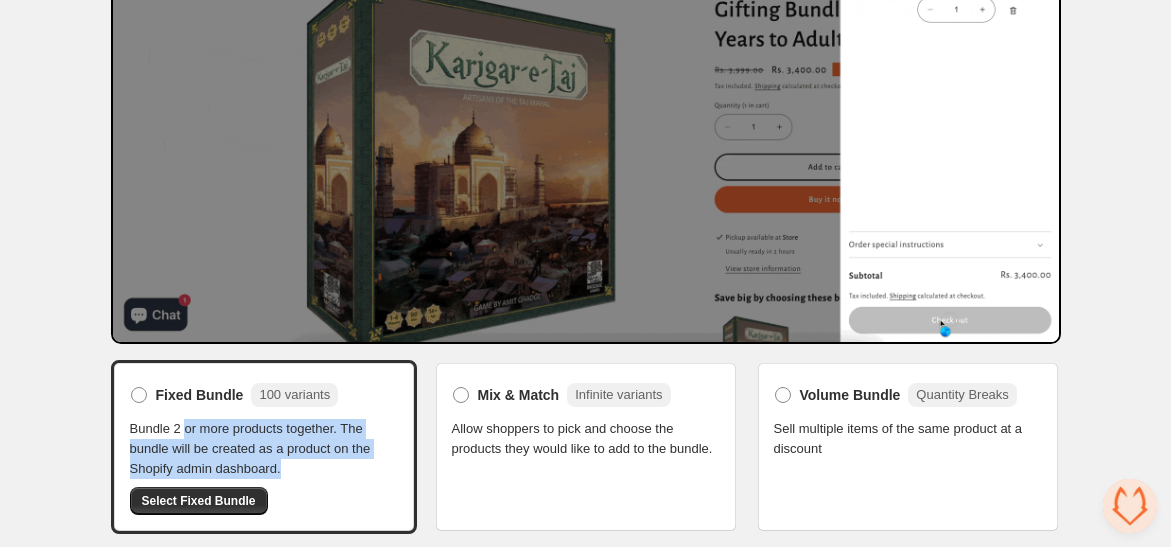 drag, startPoint x: 185, startPoint y: 427, endPoint x: 342, endPoint y: 464, distance: 161.30096 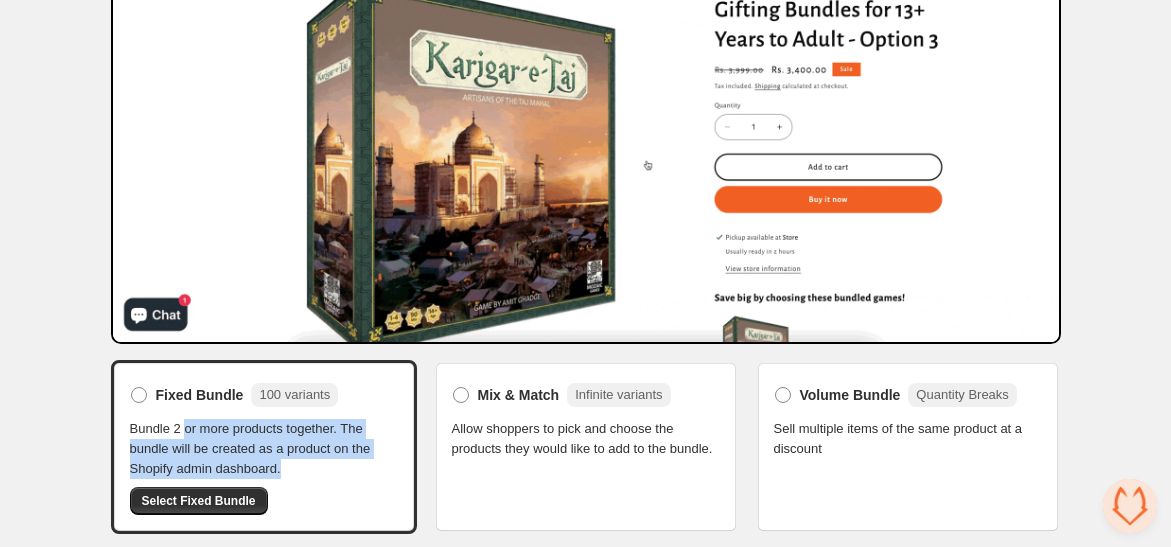 click on "Bundle 2 or more products together. The bundle will be created as a product on the Shopify admin dashboard." at bounding box center [264, 449] 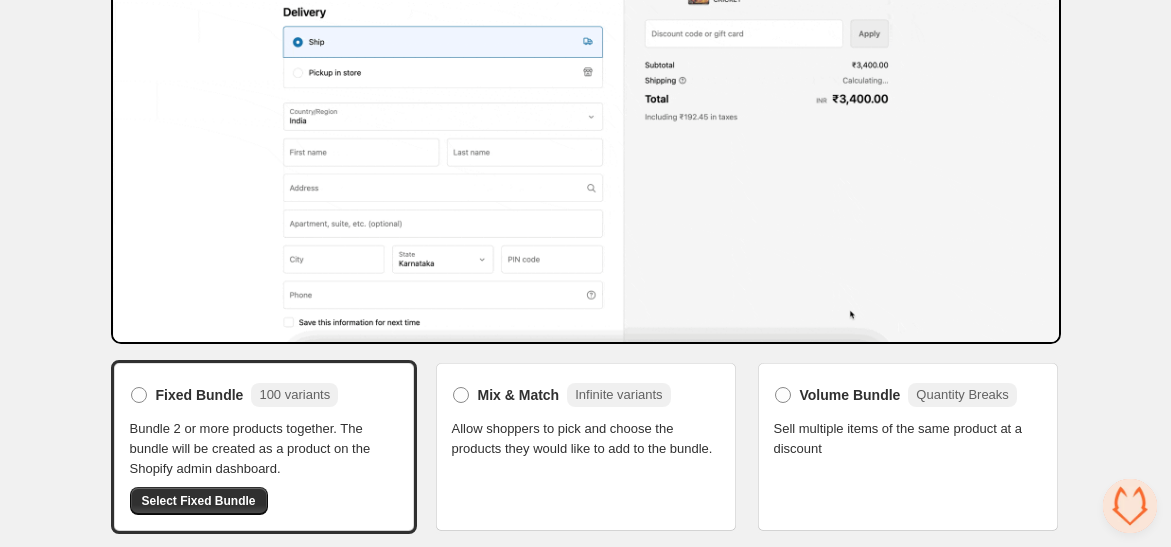 click on "Mix & Match Infinite variants" at bounding box center [561, 395] 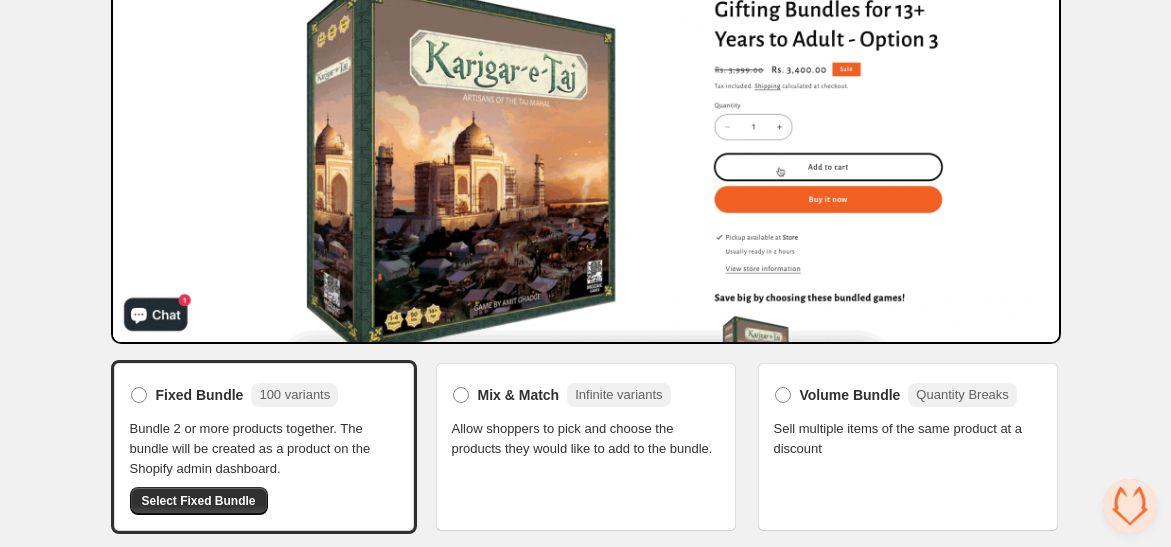 scroll, scrollTop: 180, scrollLeft: 0, axis: vertical 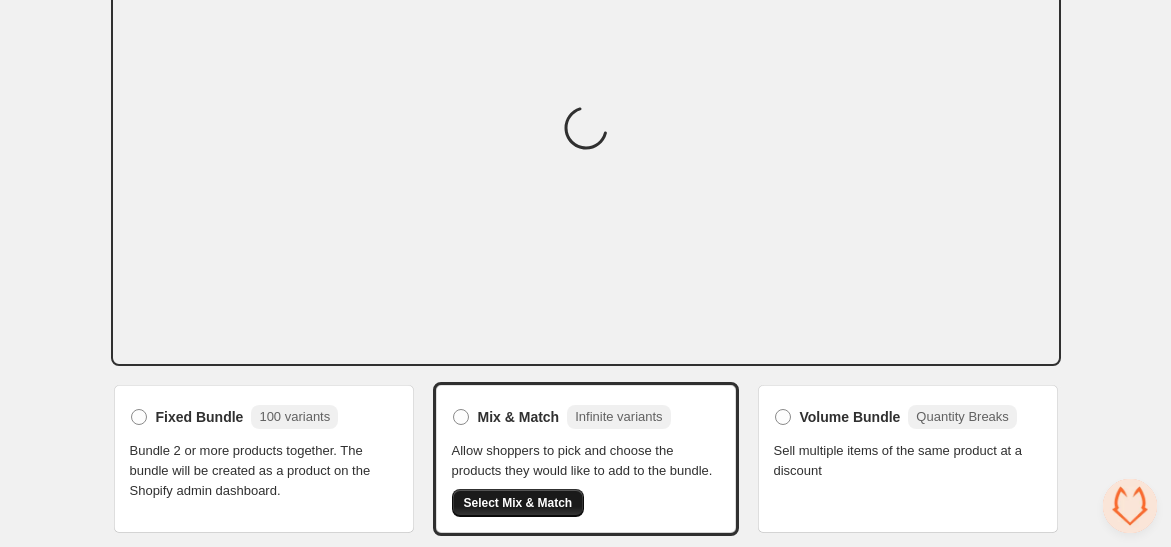 click on "Select Mix & Match" at bounding box center (518, 503) 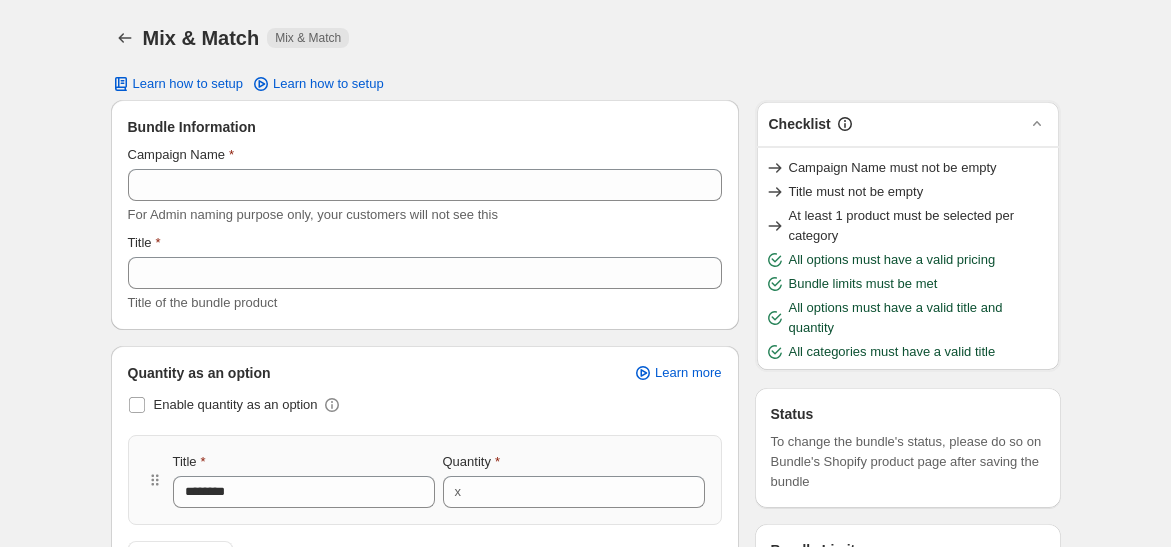 scroll, scrollTop: 333, scrollLeft: 0, axis: vertical 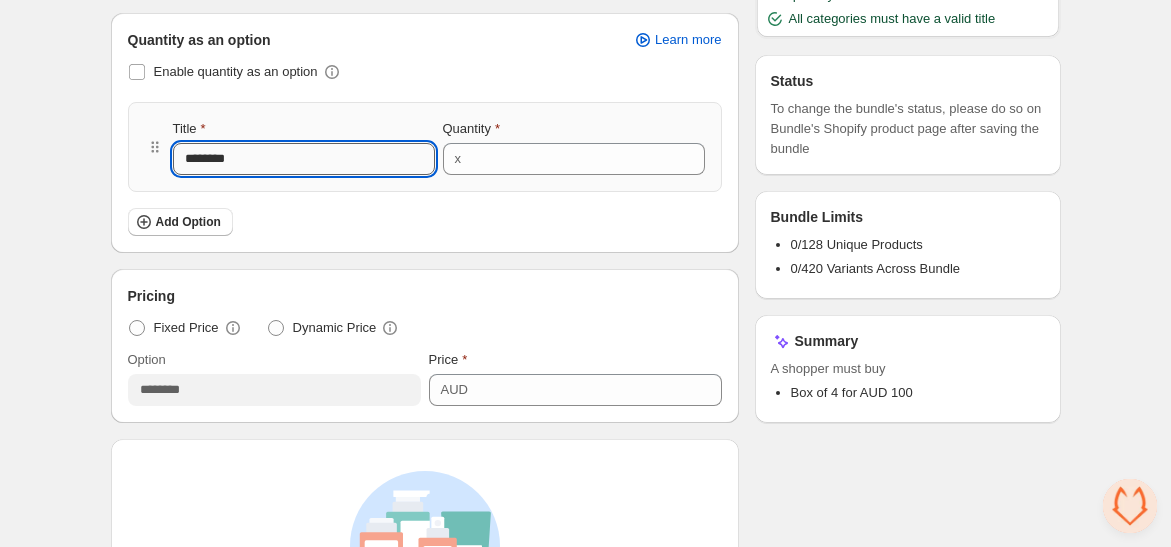 click on "********" at bounding box center (304, 159) 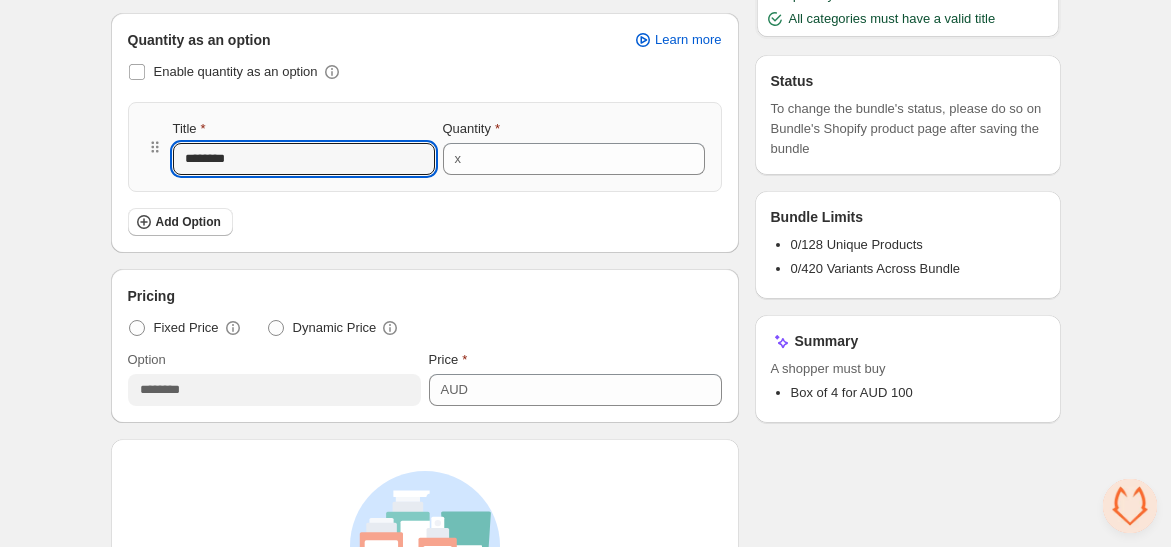 drag, startPoint x: 271, startPoint y: 155, endPoint x: 91, endPoint y: 155, distance: 180 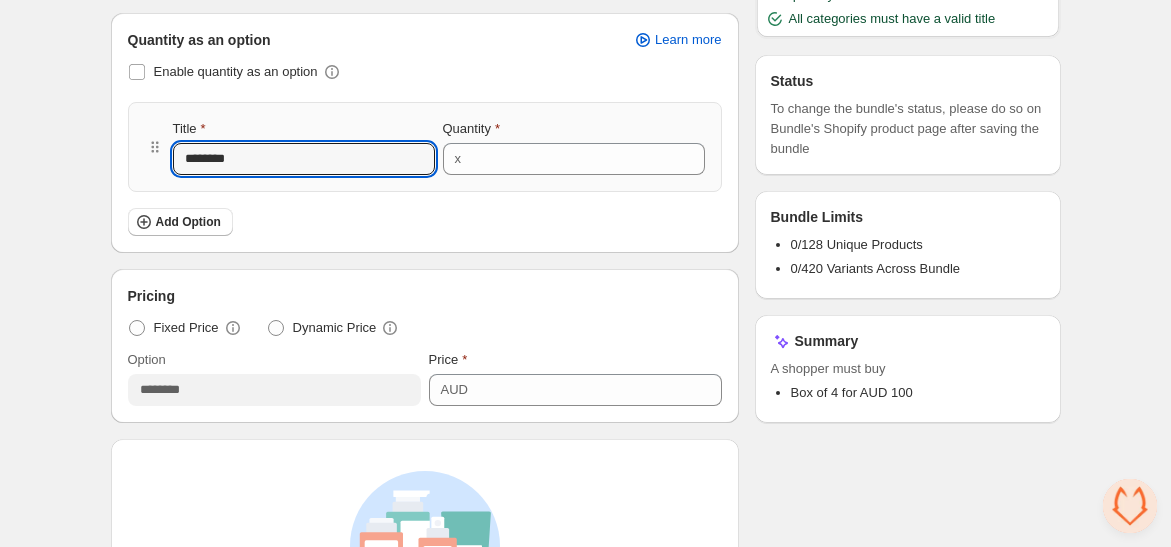 type on "*" 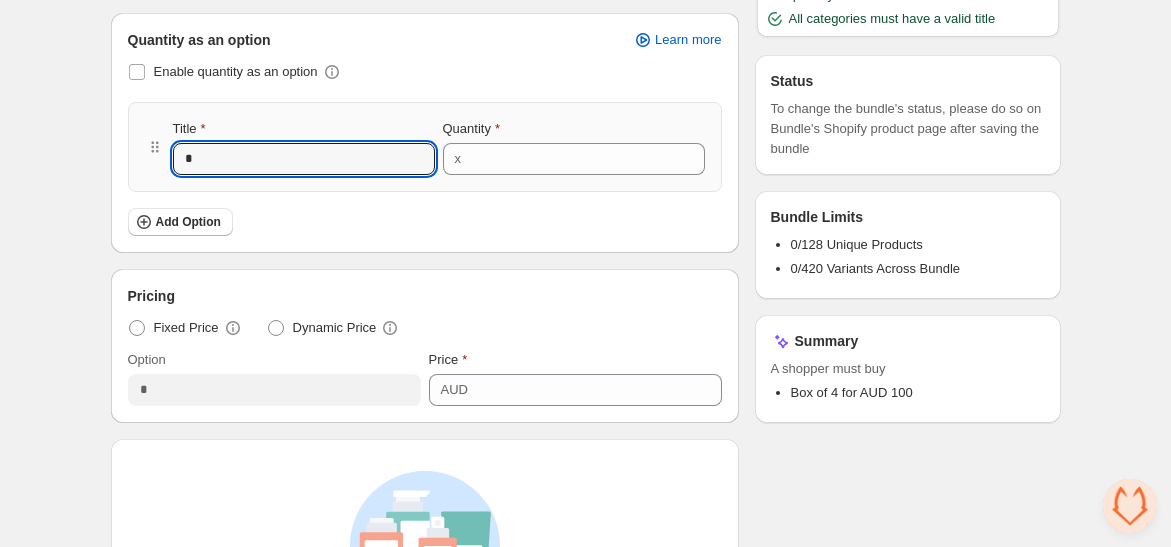 type on "**" 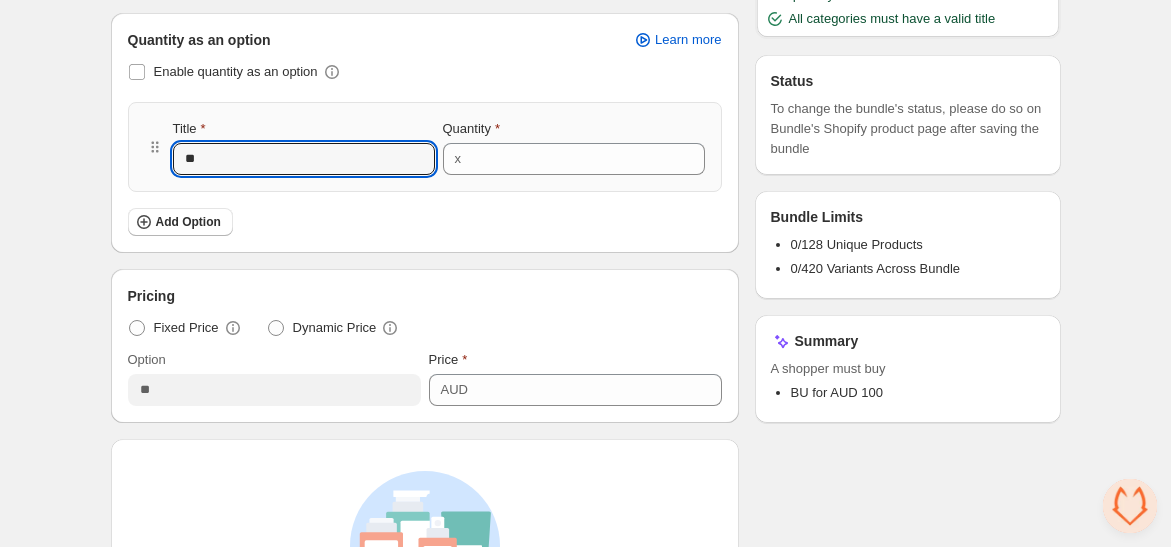 type on "***" 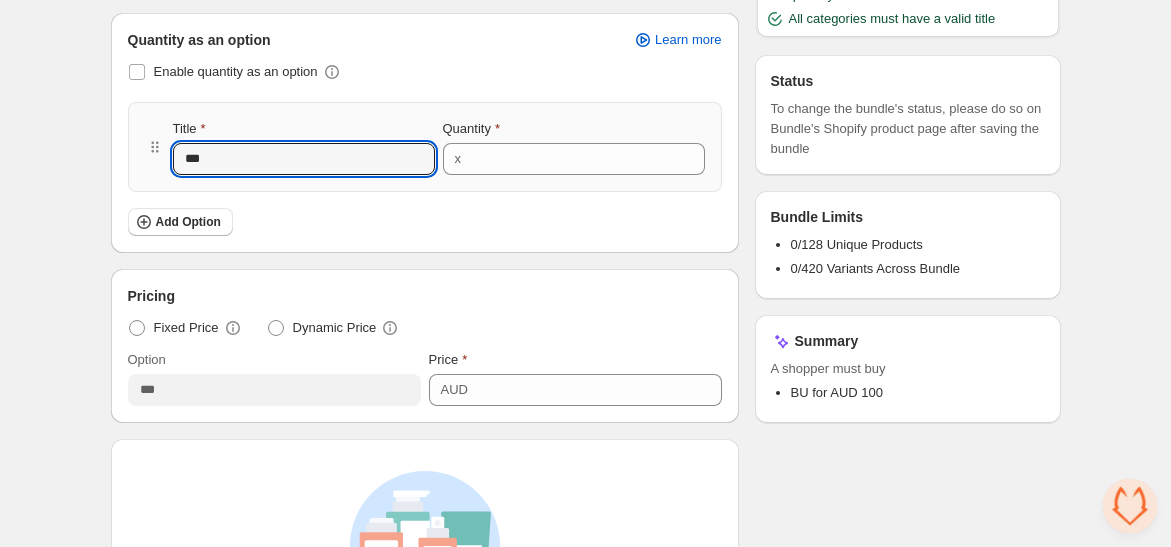 type on "****" 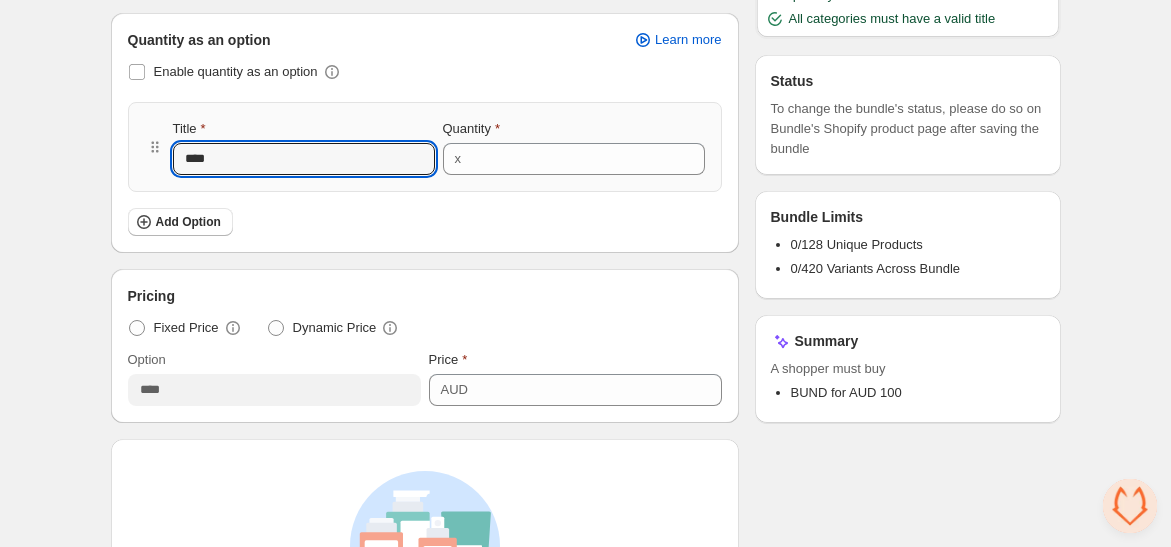 type on "*****" 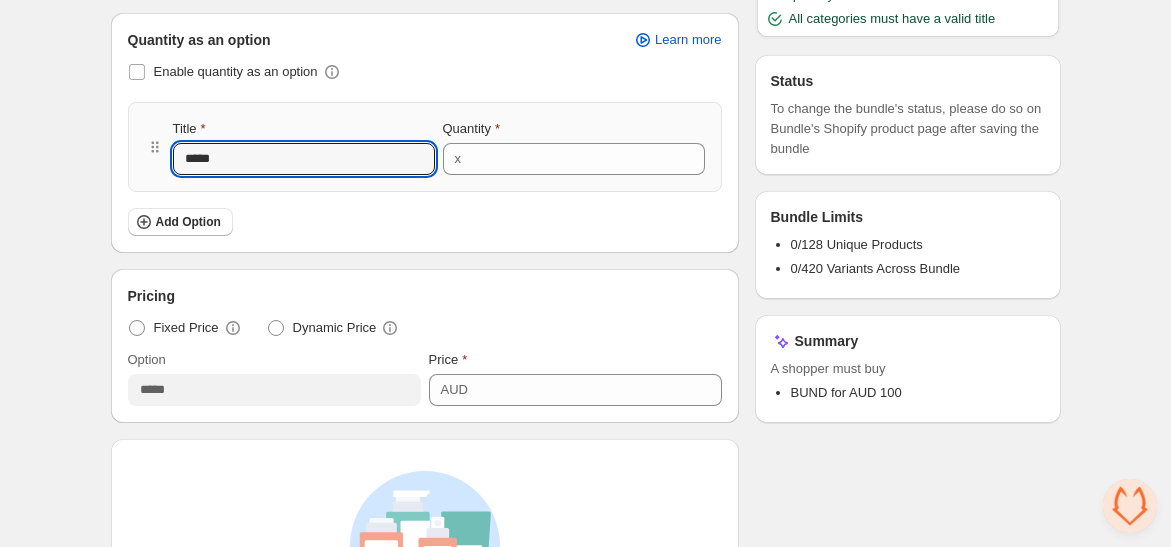 type on "******" 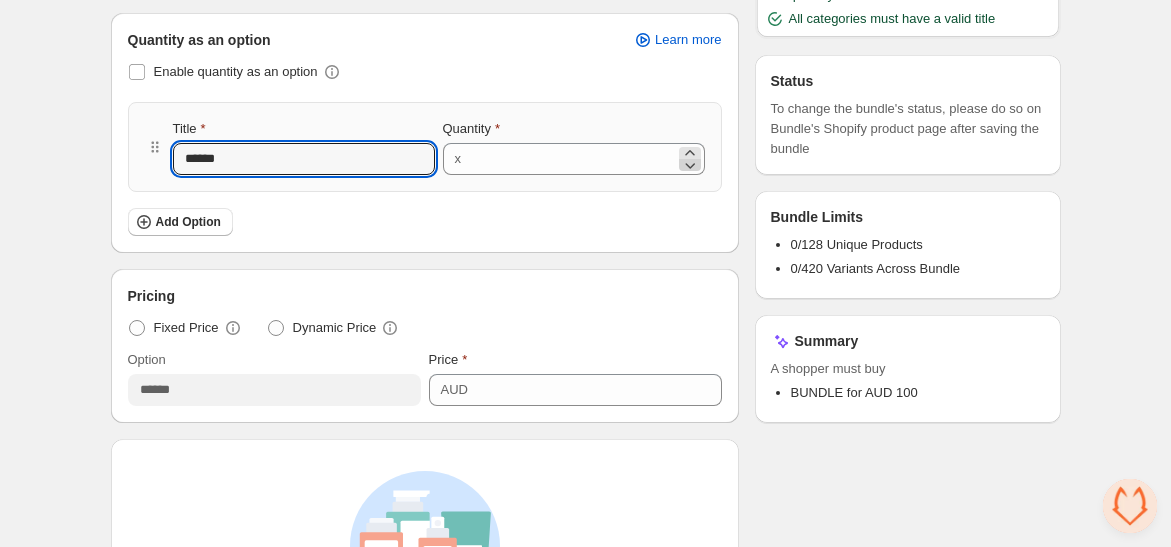 type on "******" 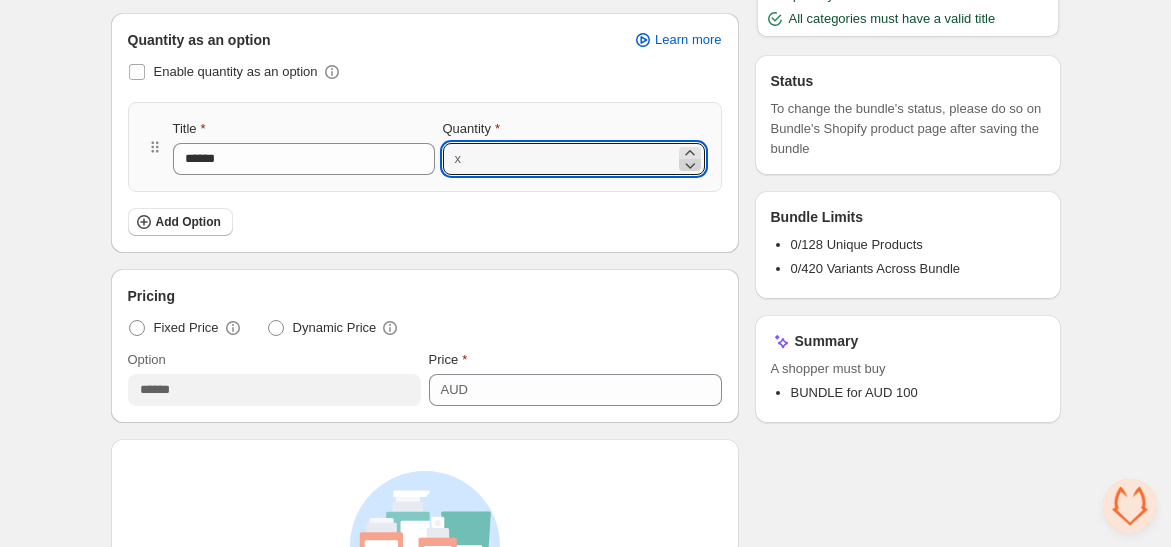 click 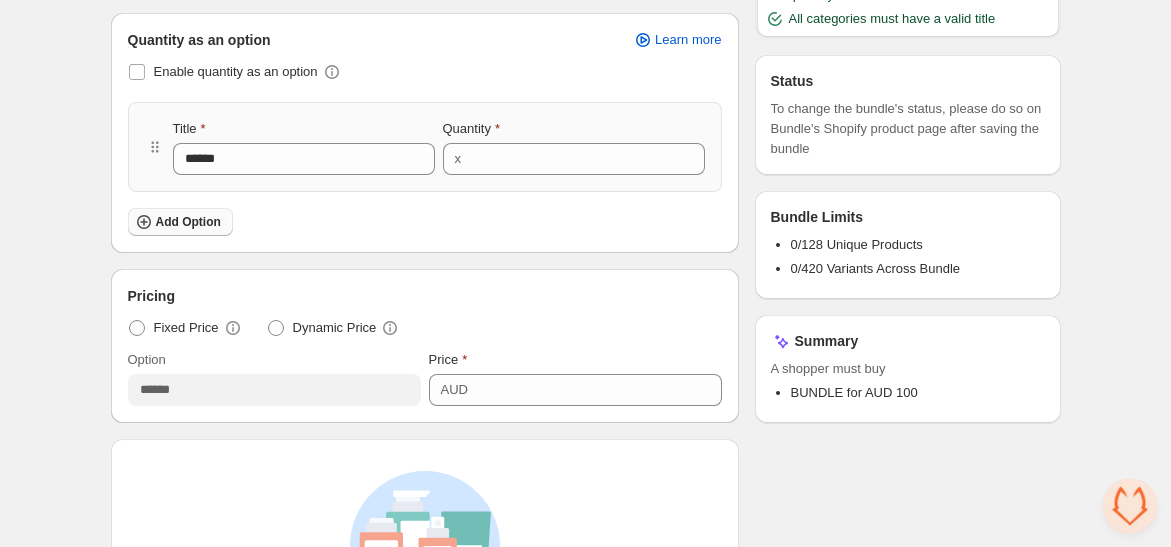 click on "Add Option" at bounding box center (188, 222) 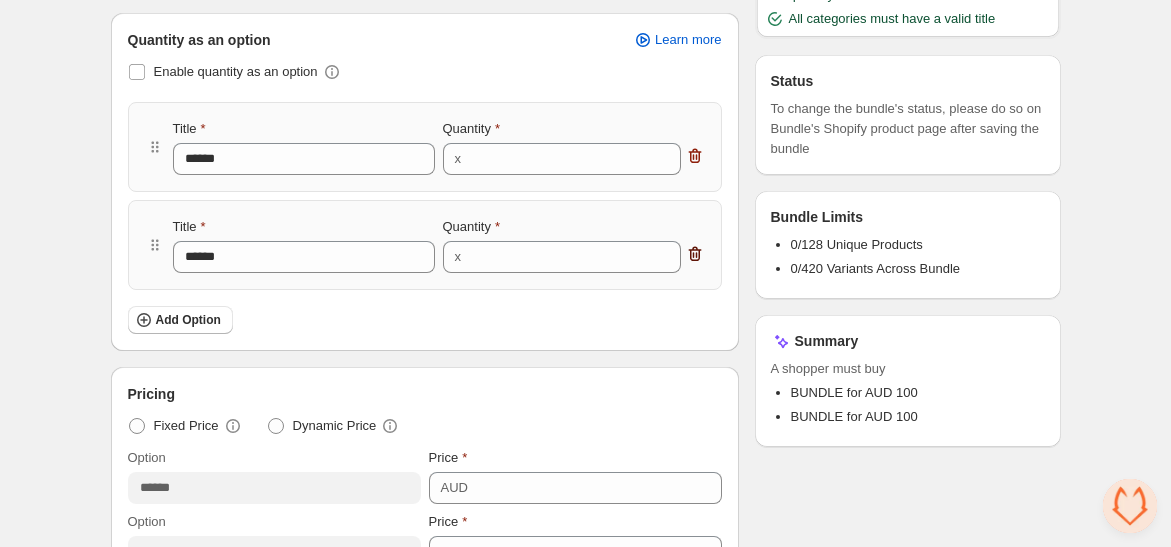 click 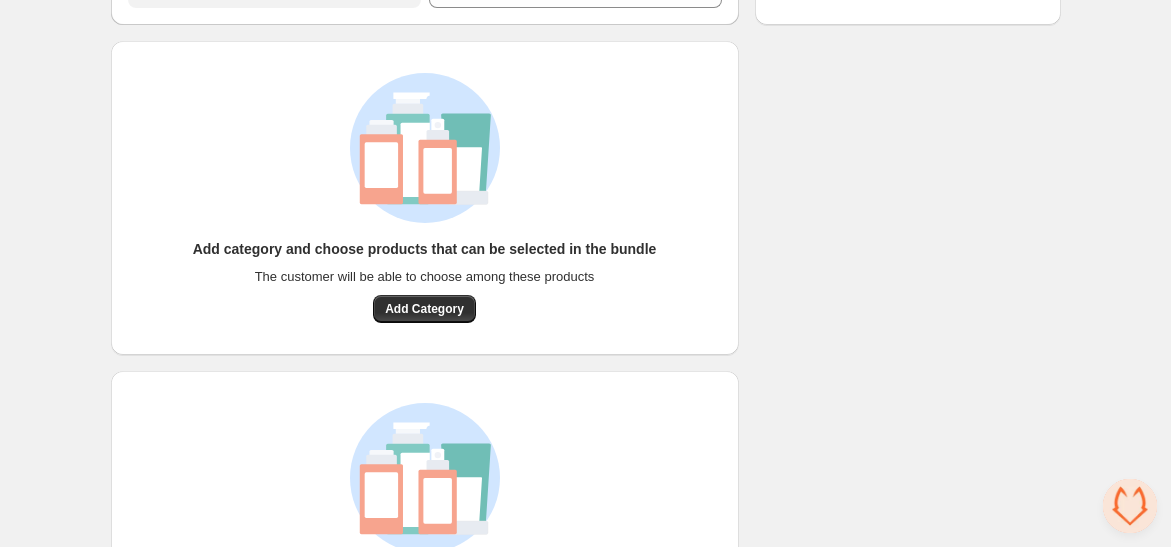 scroll, scrollTop: 884, scrollLeft: 0, axis: vertical 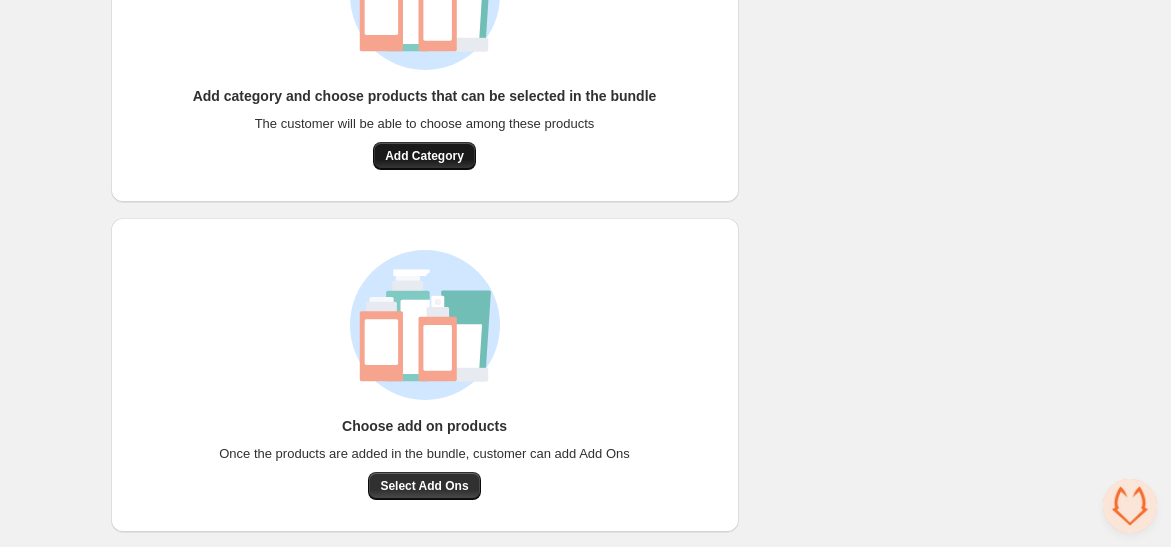 click on "Add Category" at bounding box center [424, 156] 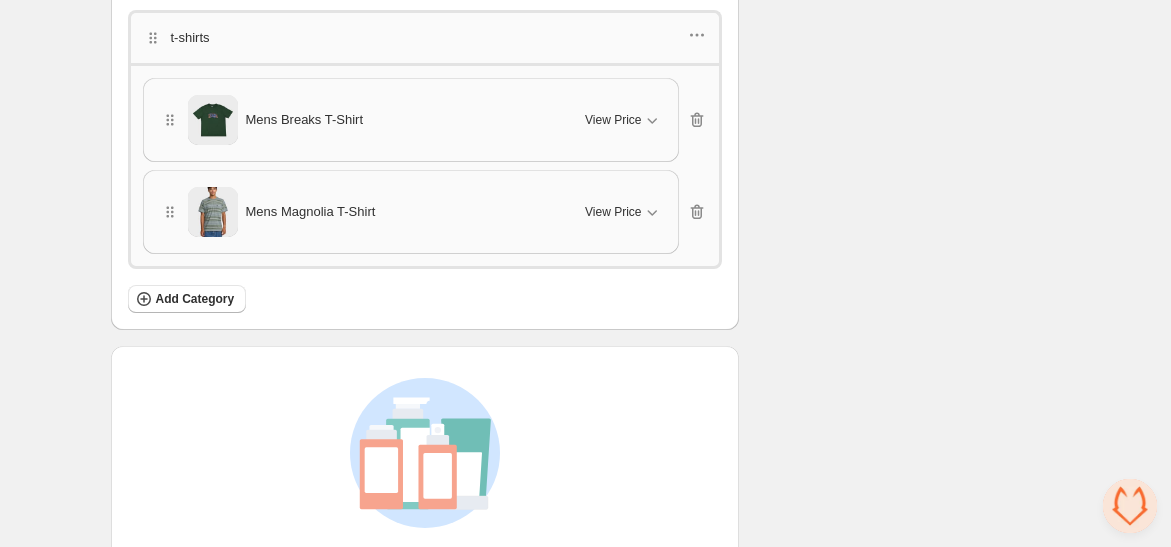 scroll, scrollTop: 820, scrollLeft: 0, axis: vertical 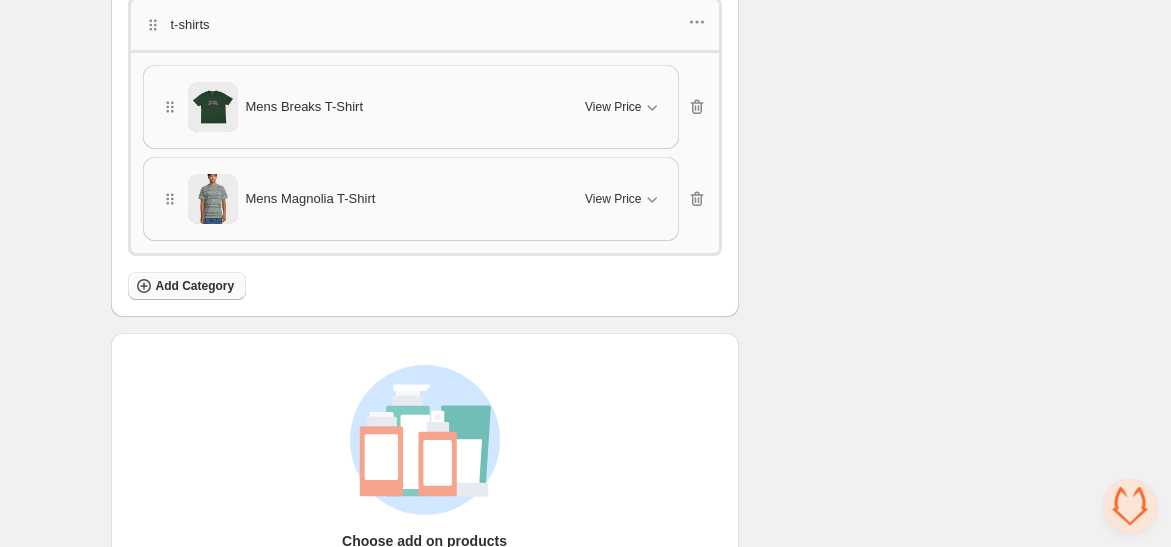 click on "Add Category" at bounding box center (195, 286) 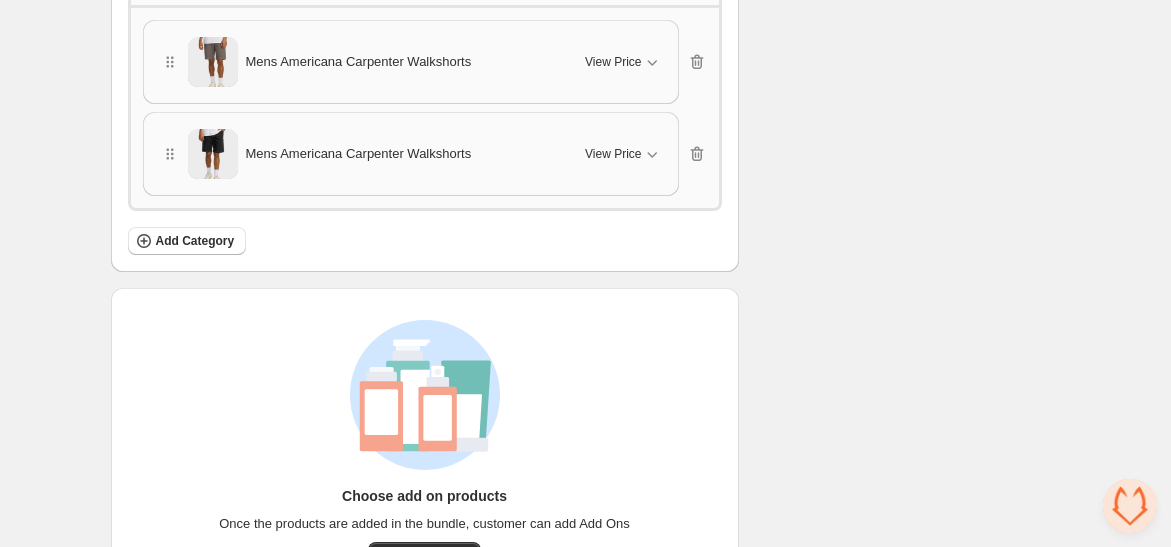 scroll, scrollTop: 1153, scrollLeft: 0, axis: vertical 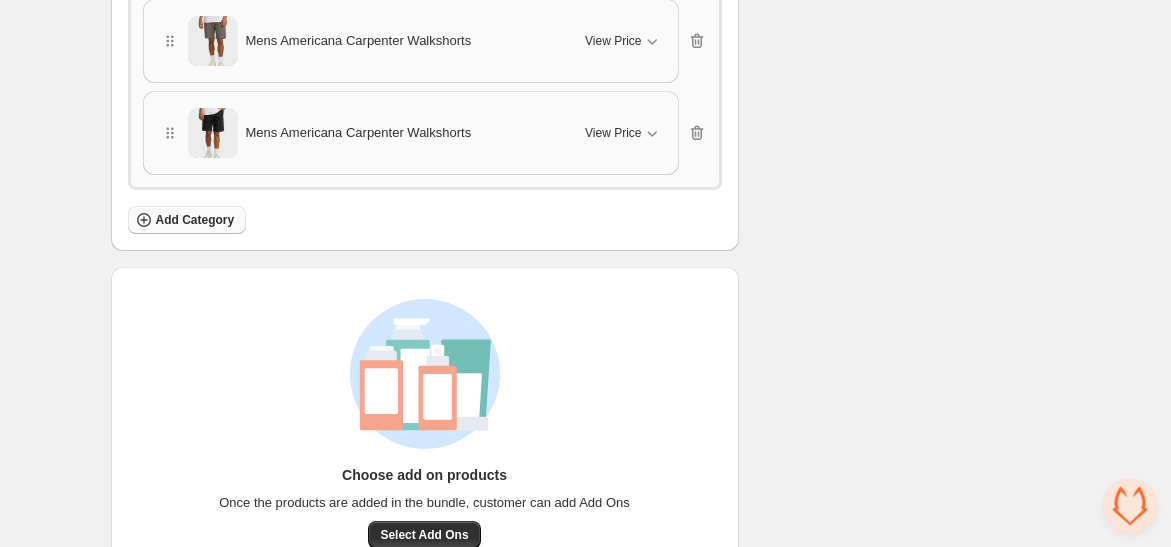 click on "Add Category" at bounding box center [195, 220] 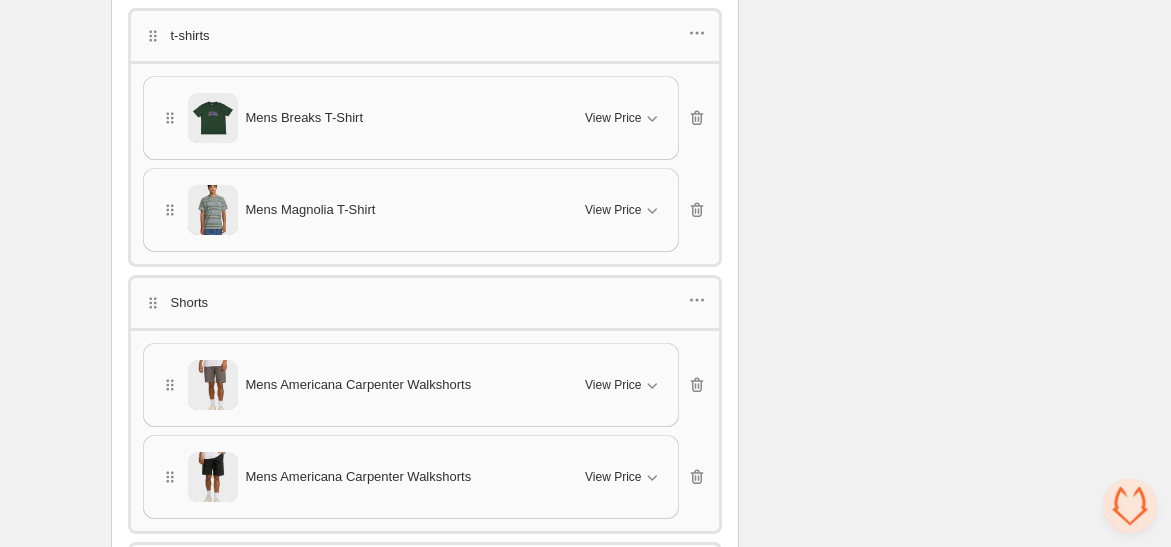 scroll, scrollTop: 587, scrollLeft: 0, axis: vertical 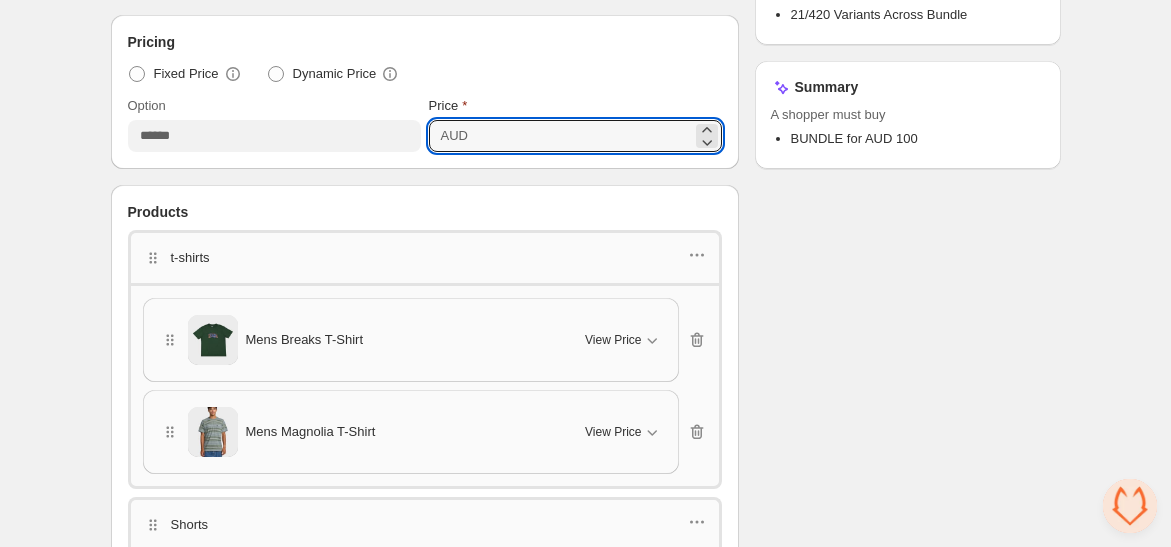 drag, startPoint x: 563, startPoint y: 132, endPoint x: 236, endPoint y: 114, distance: 327.49503 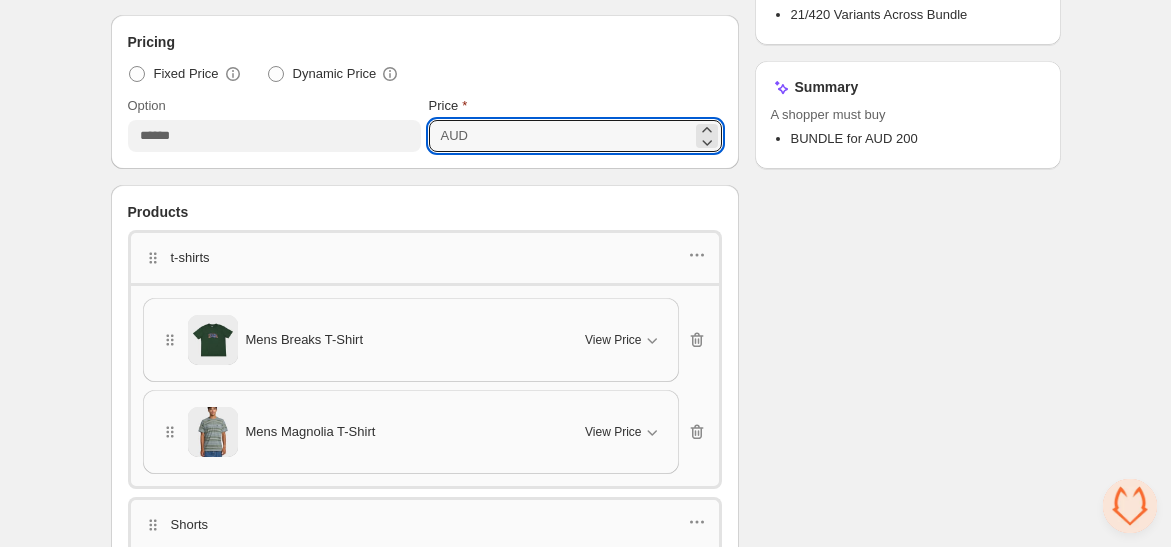 type on "***" 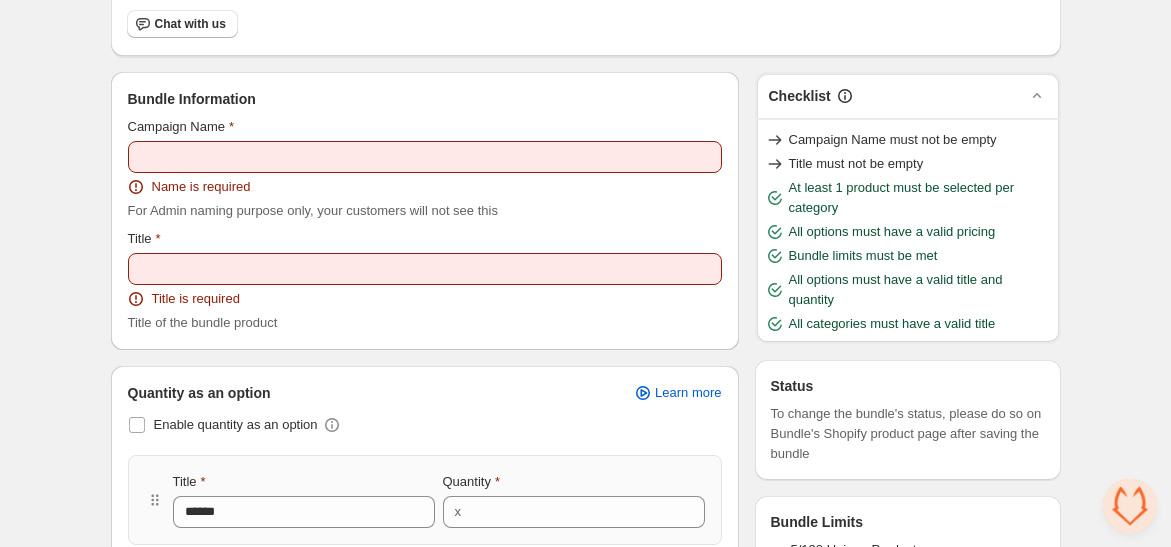 scroll, scrollTop: 251, scrollLeft: 0, axis: vertical 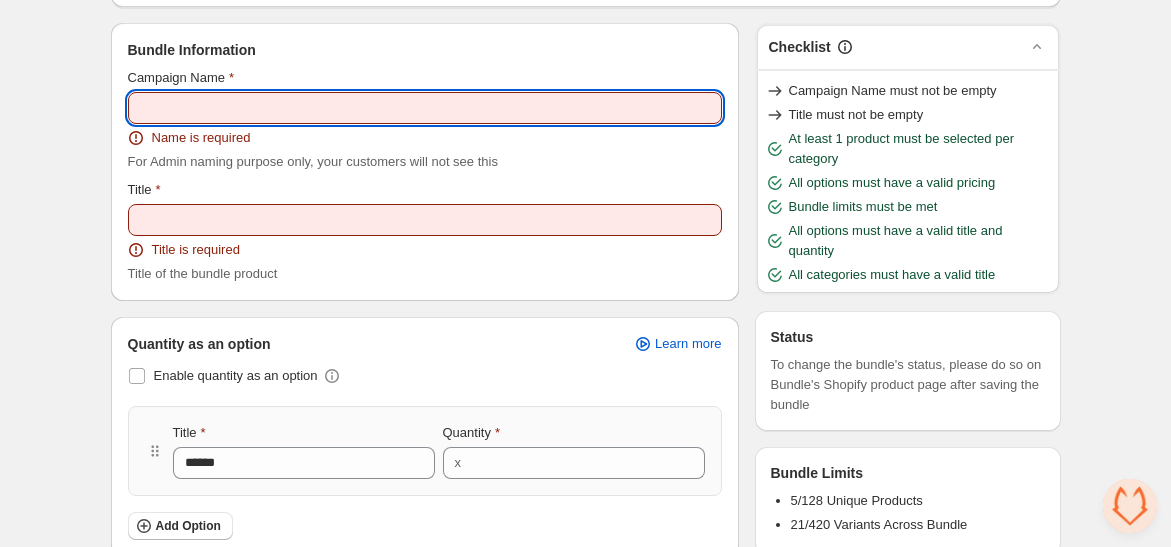 click on "Campaign Name" at bounding box center [425, 108] 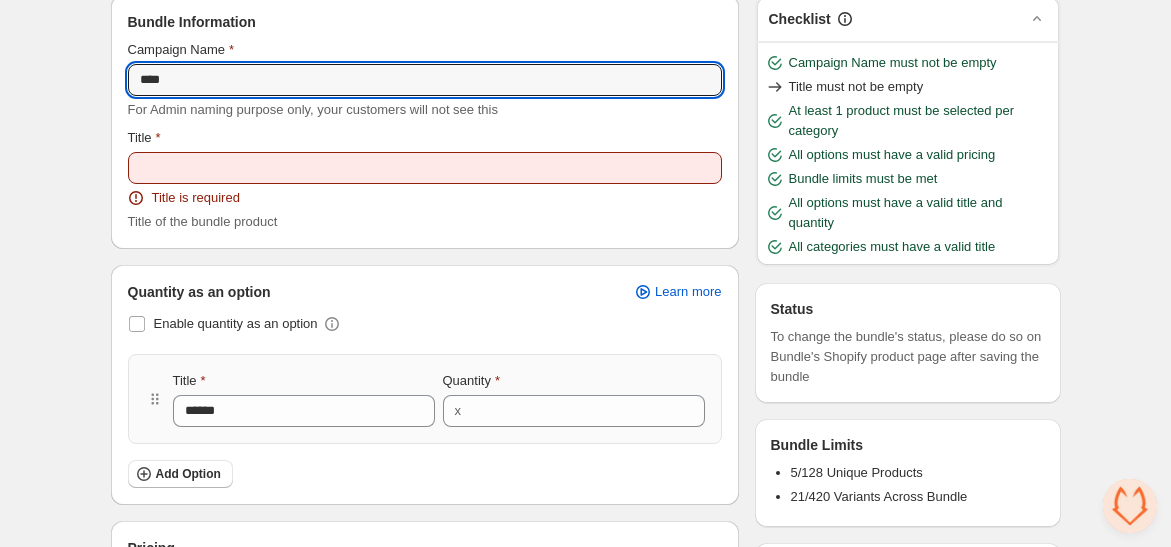 type on "**********" 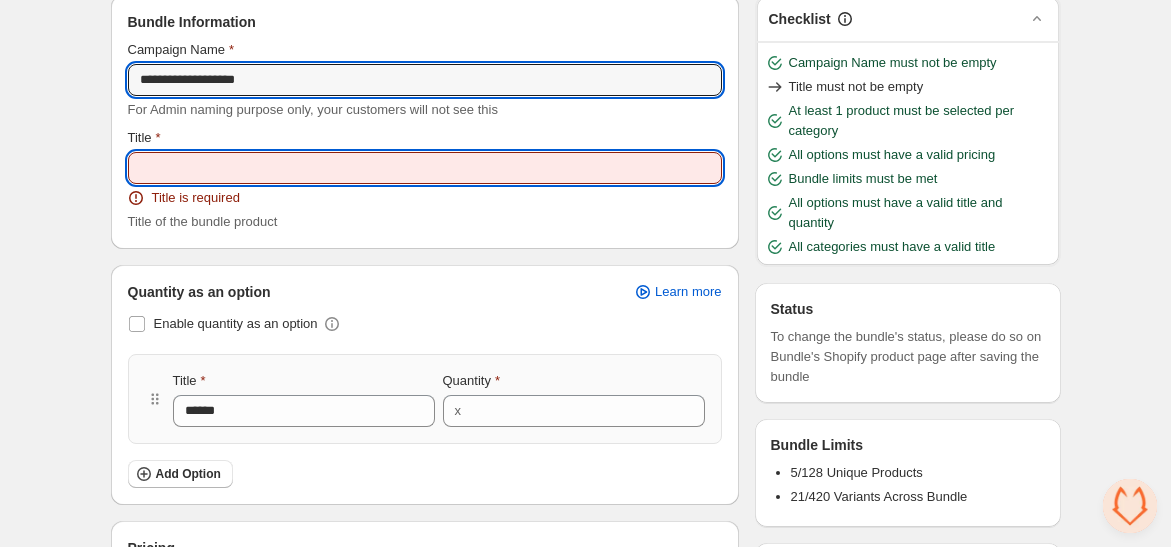 click on "Title" at bounding box center [425, 168] 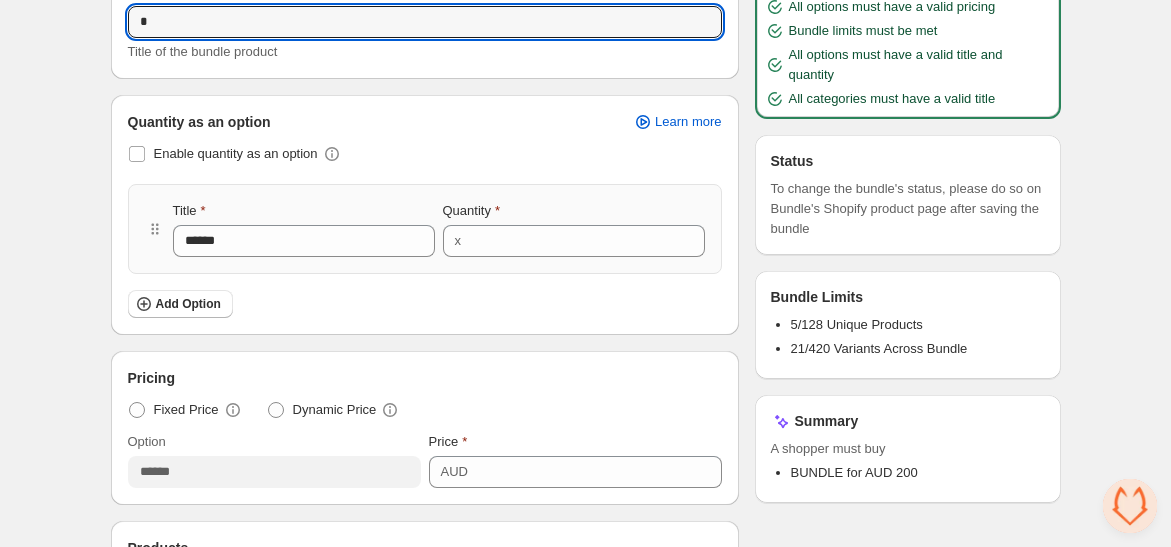 scroll, scrollTop: 107, scrollLeft: 0, axis: vertical 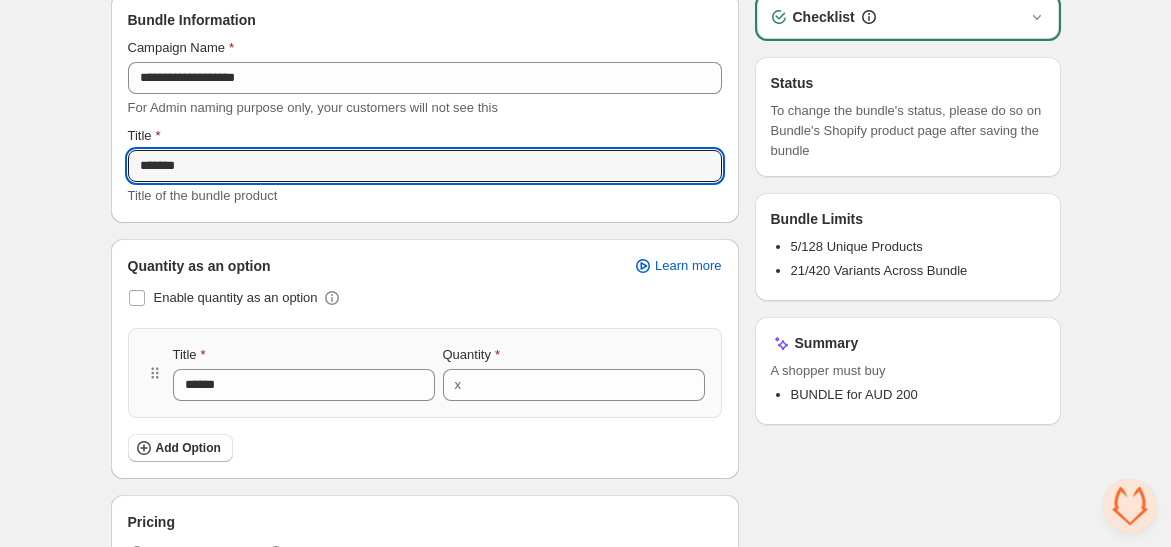 type on "*******" 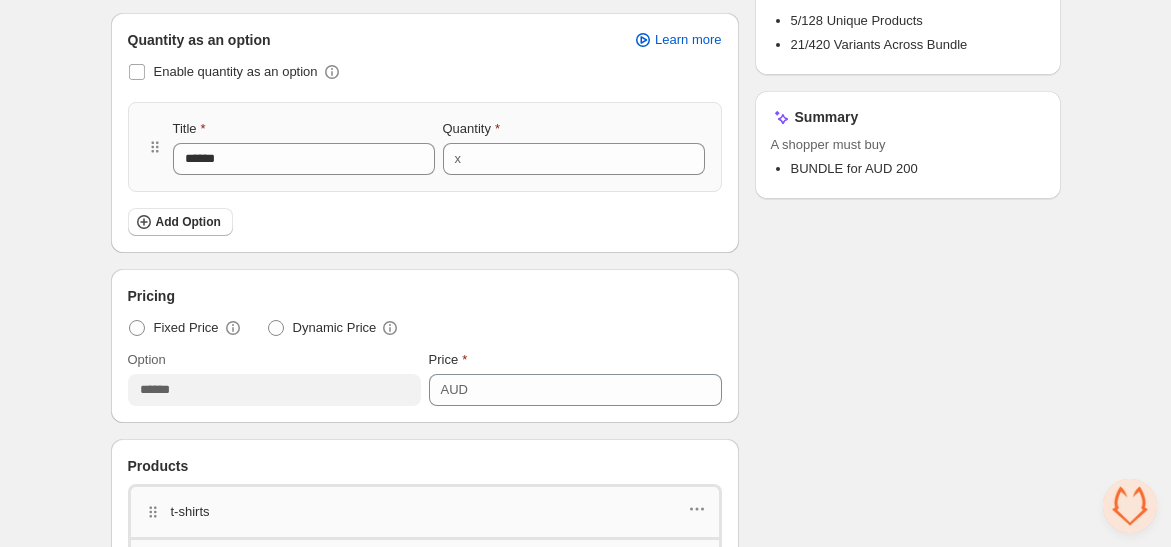 scroll, scrollTop: 409, scrollLeft: 0, axis: vertical 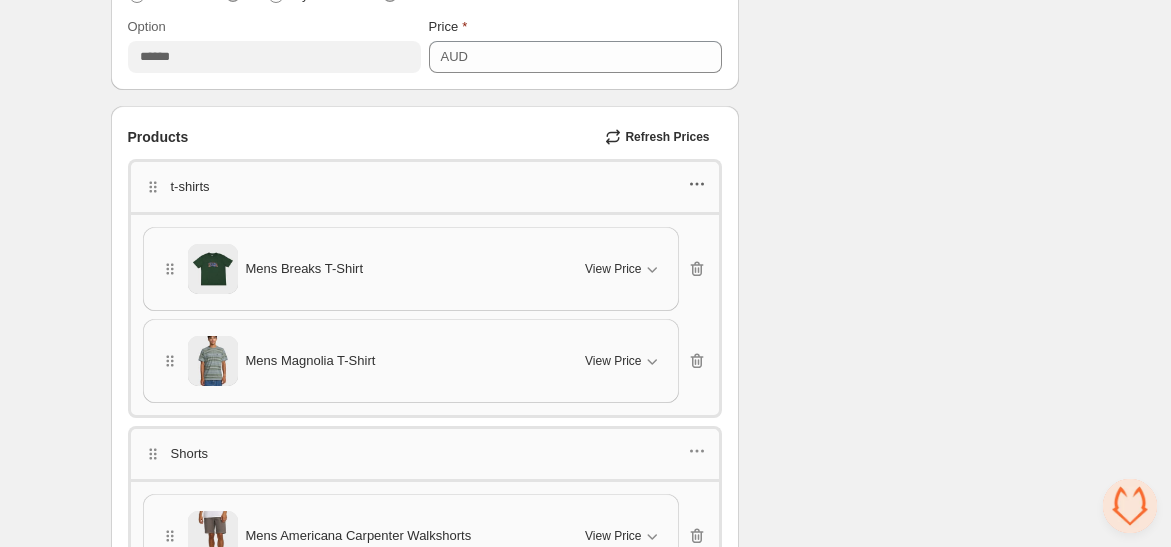 click 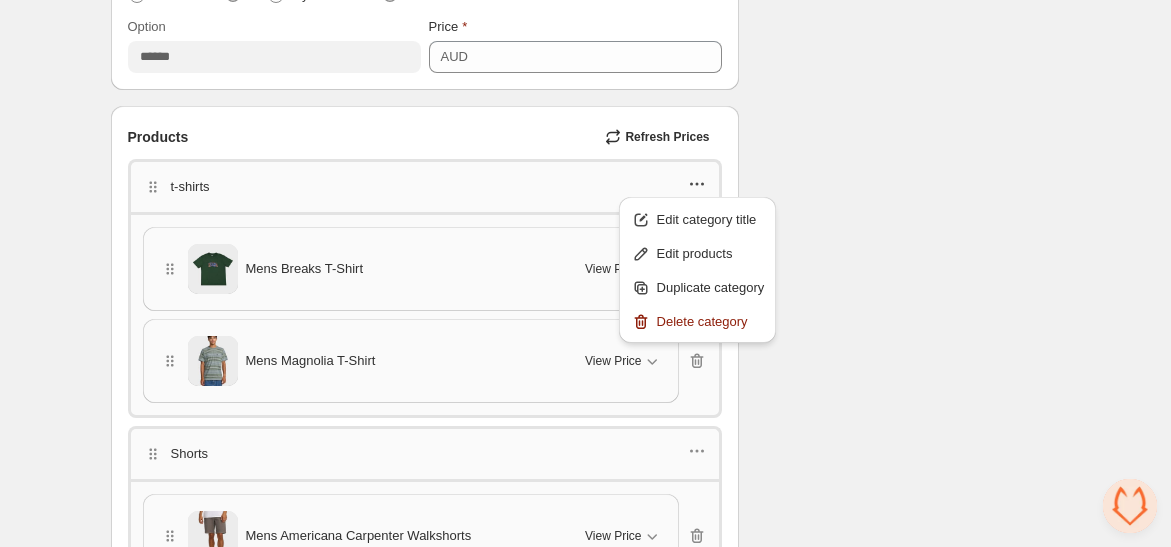 click 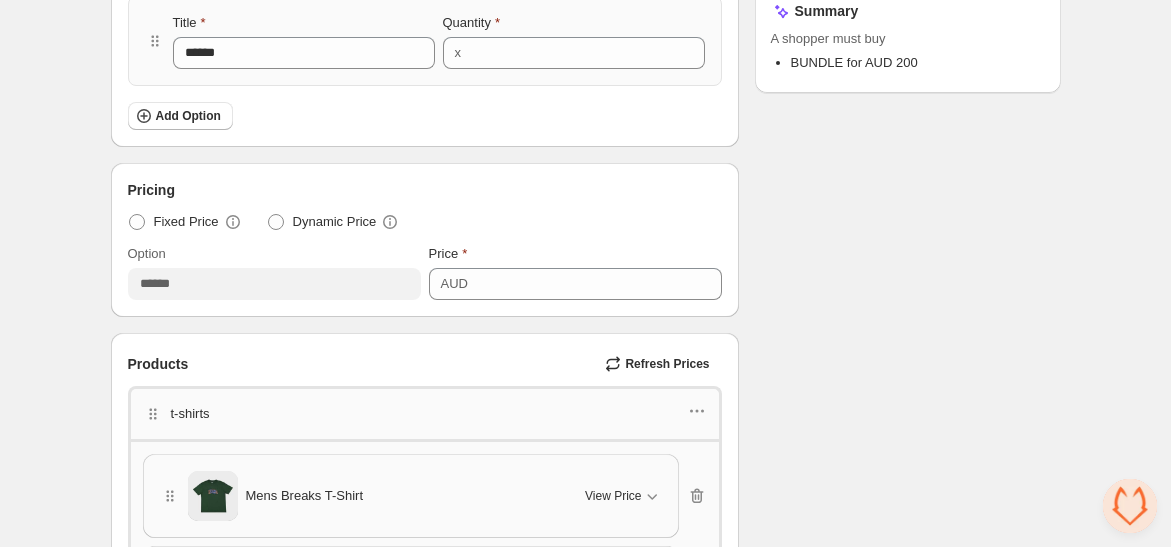 scroll, scrollTop: 68, scrollLeft: 0, axis: vertical 